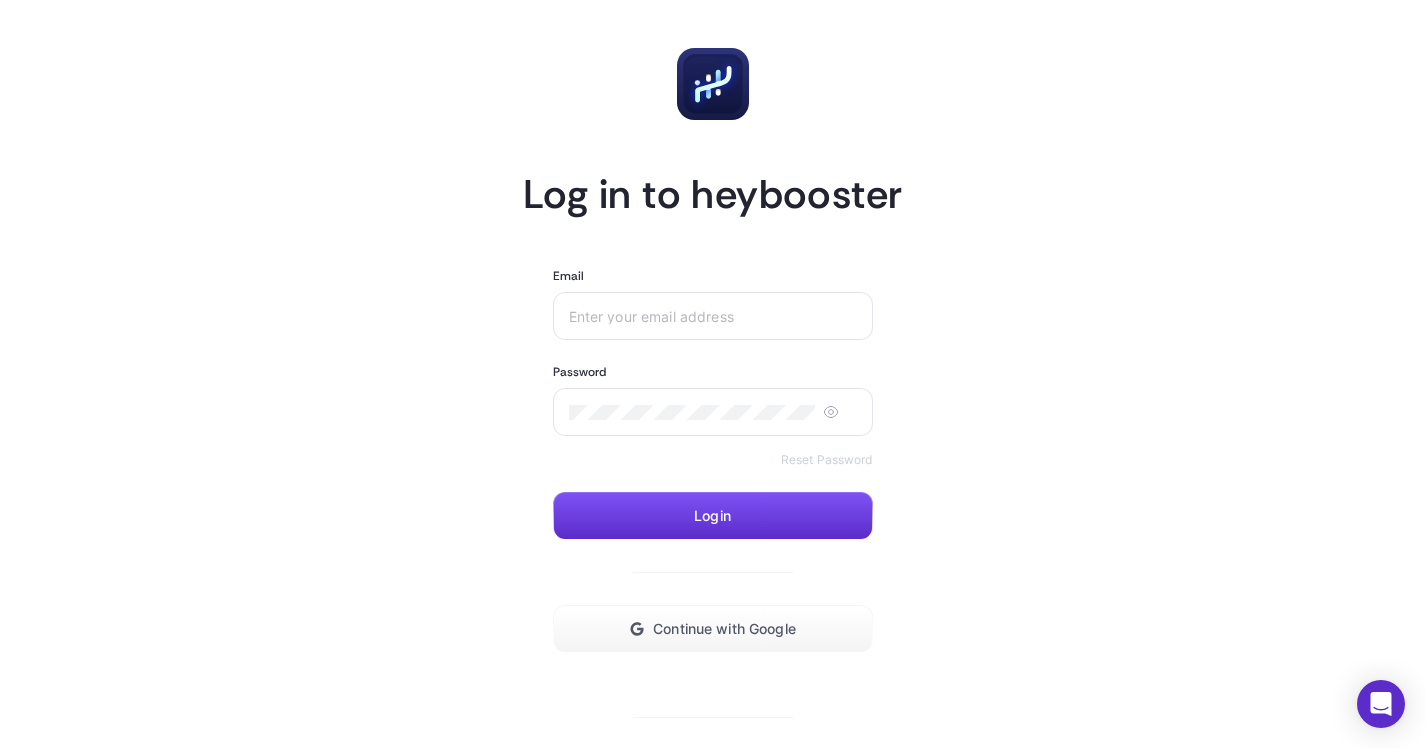 scroll, scrollTop: 0, scrollLeft: 0, axis: both 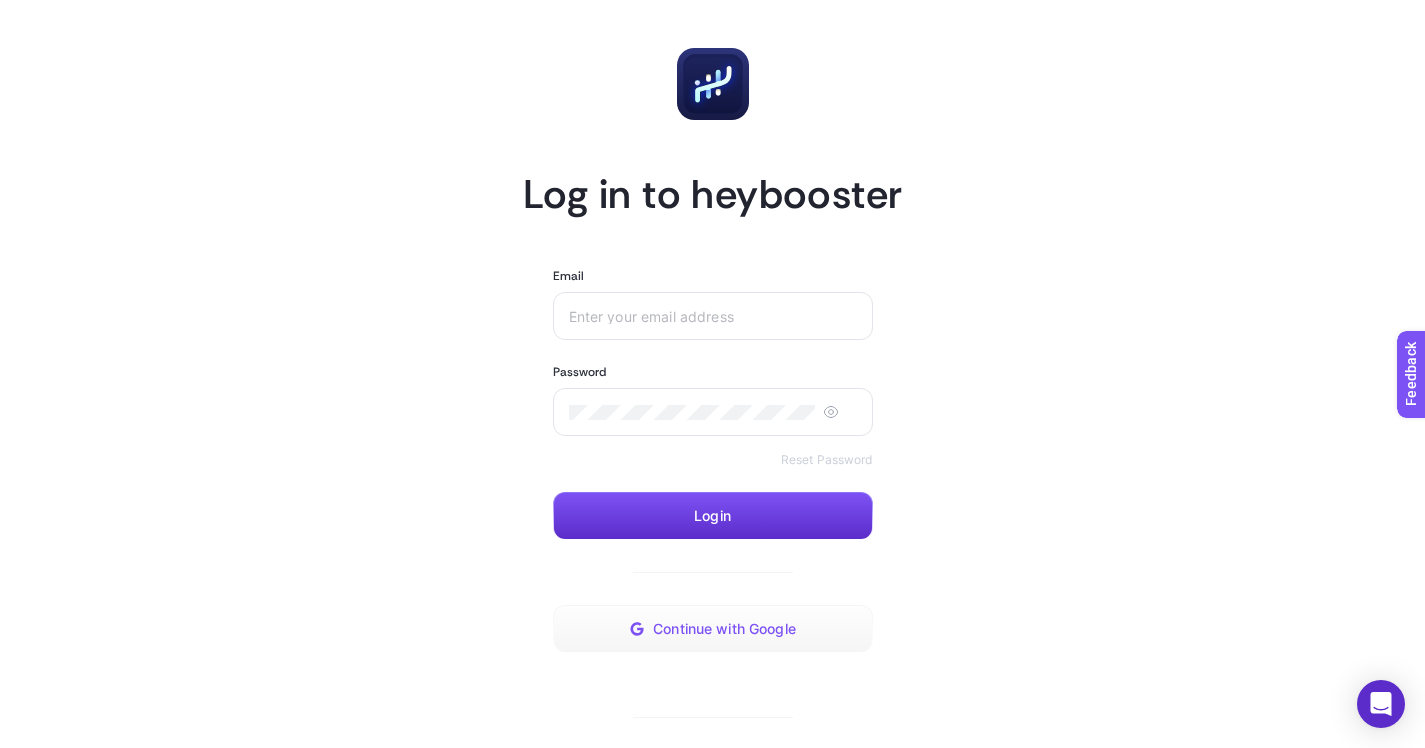 click on "Continue with Google" at bounding box center (713, 629) 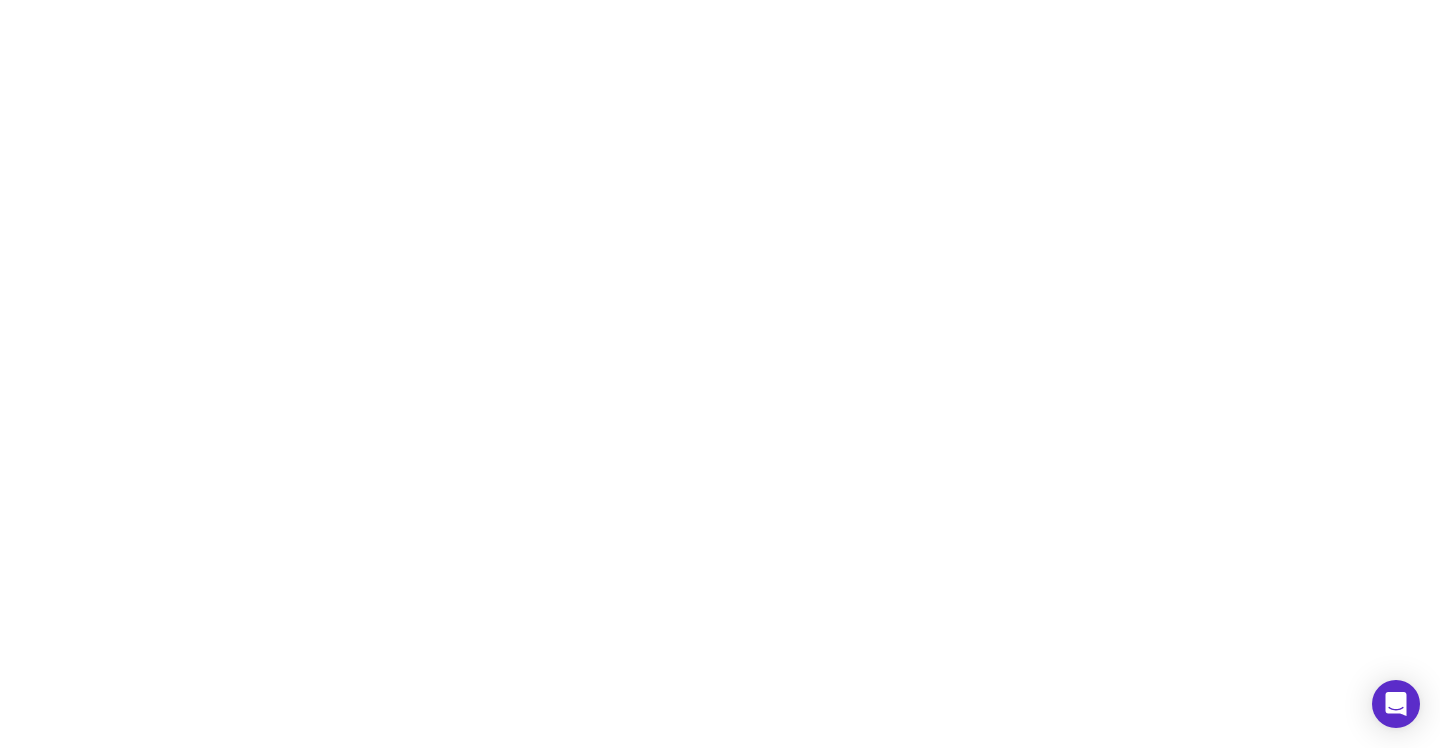 scroll, scrollTop: 0, scrollLeft: 0, axis: both 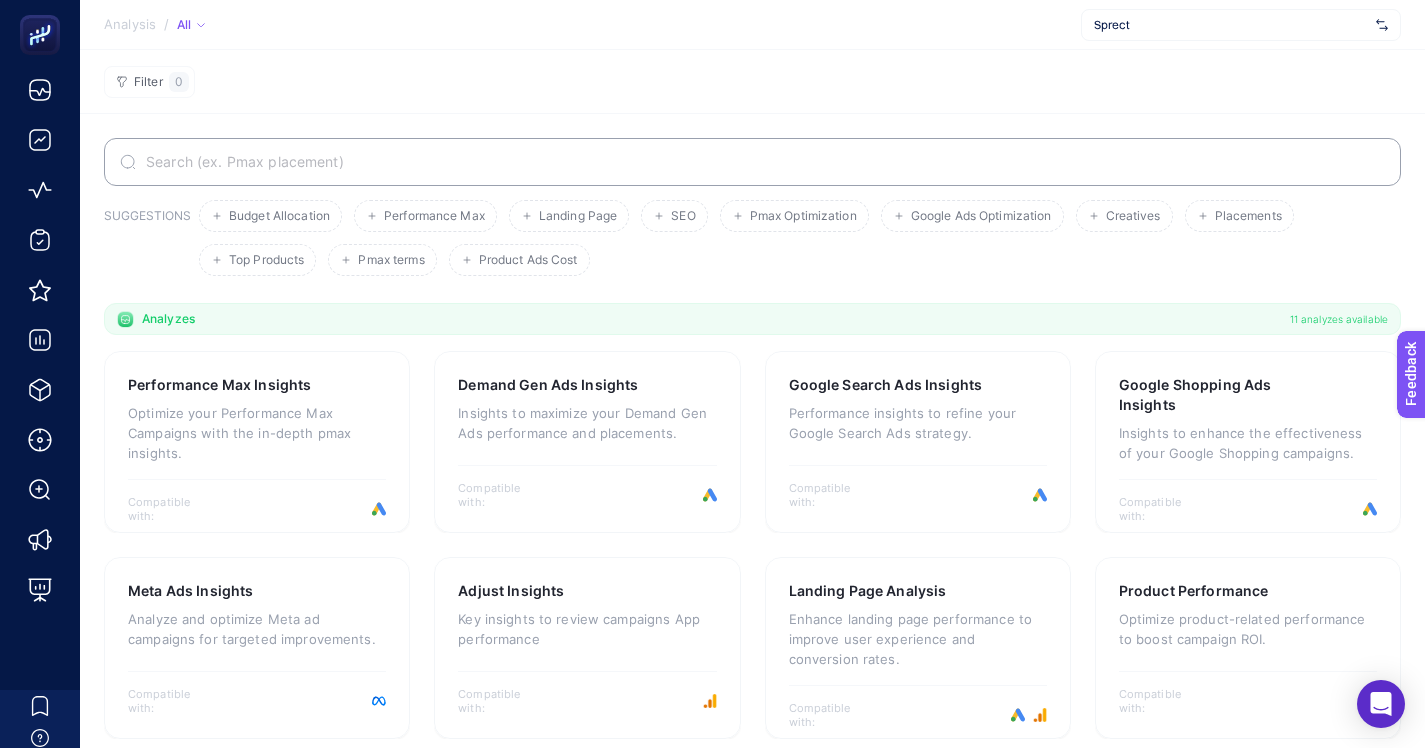 click 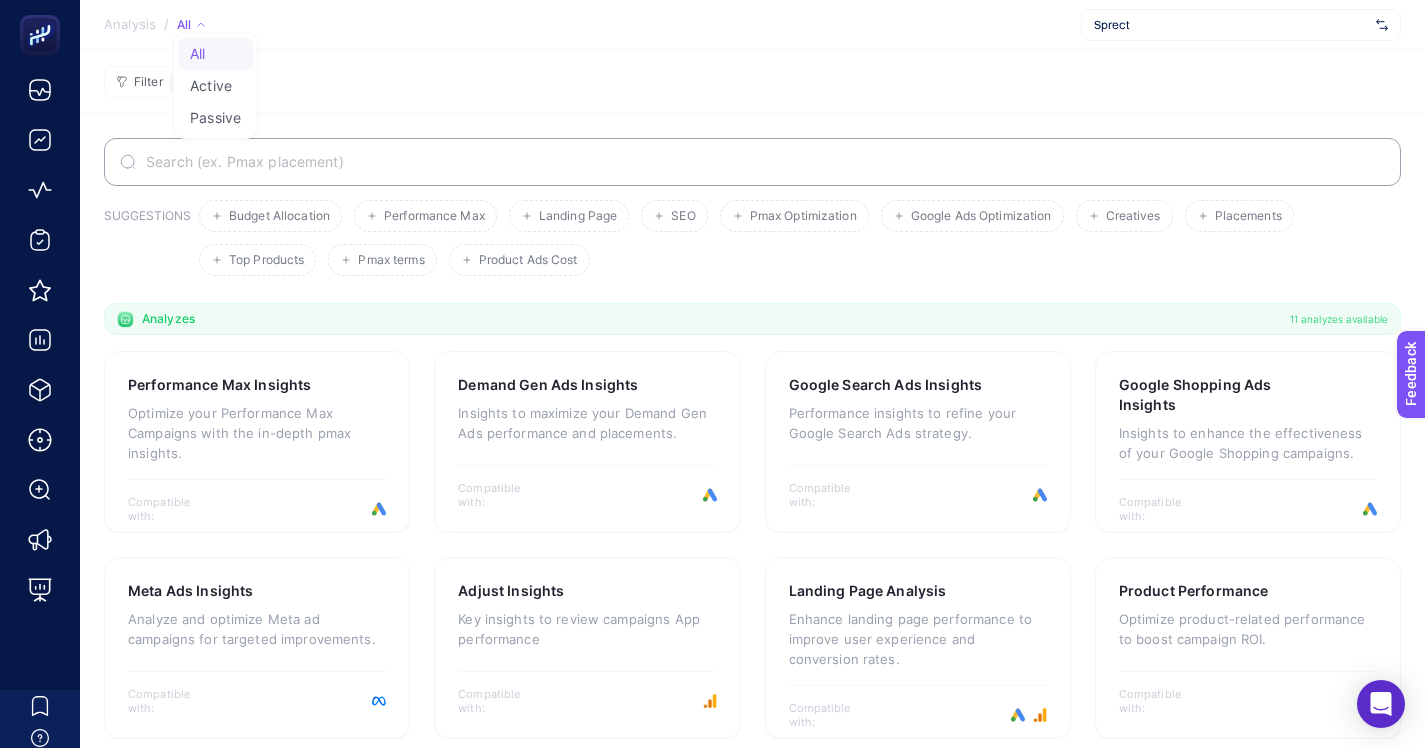 click 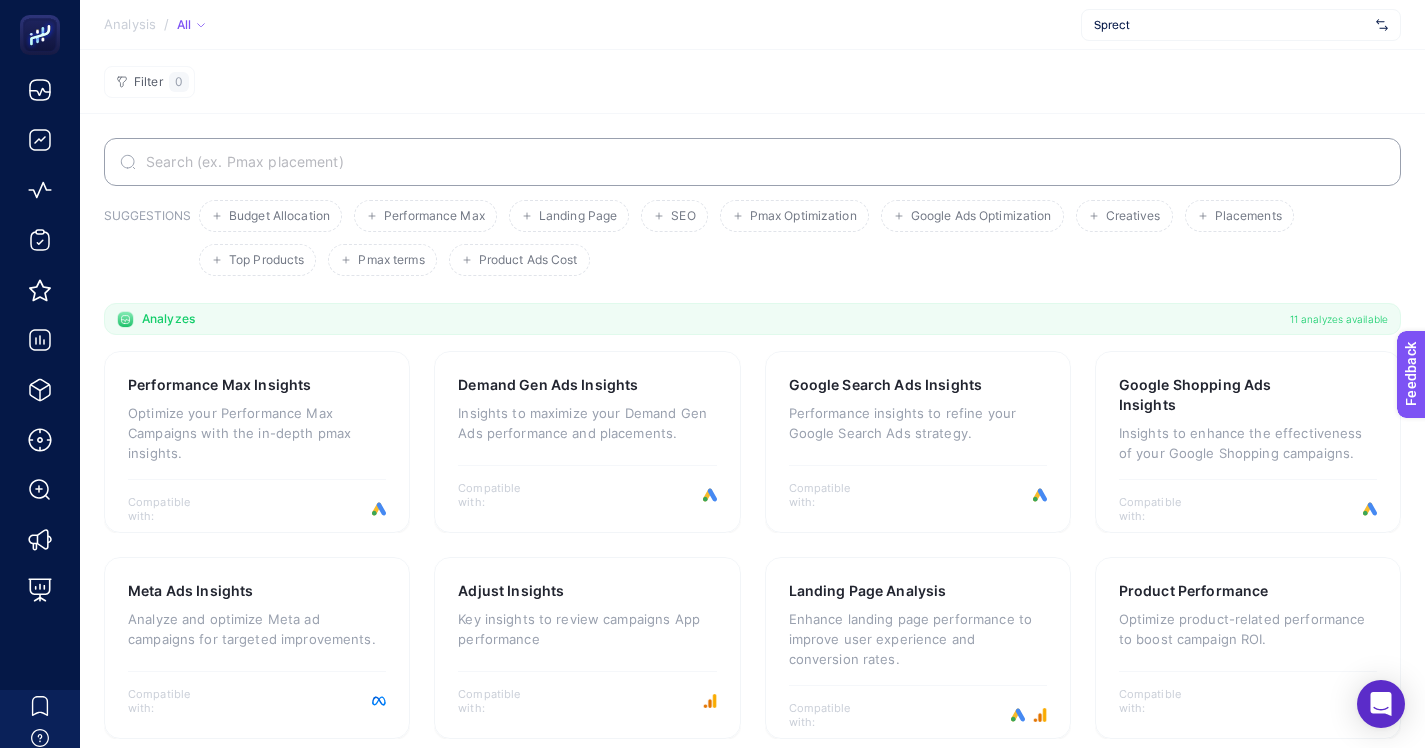 click on "Sprect" at bounding box center [1241, 25] 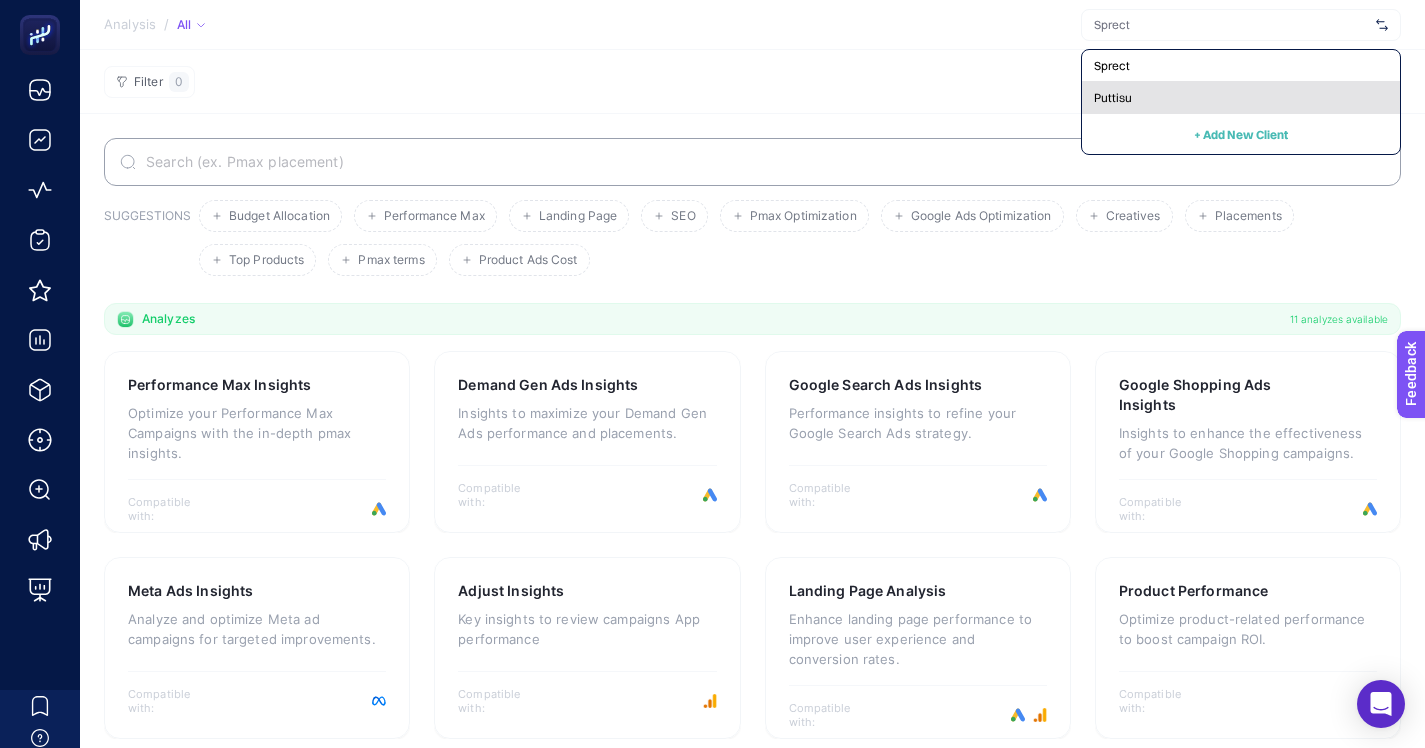 click on "Puttisu" 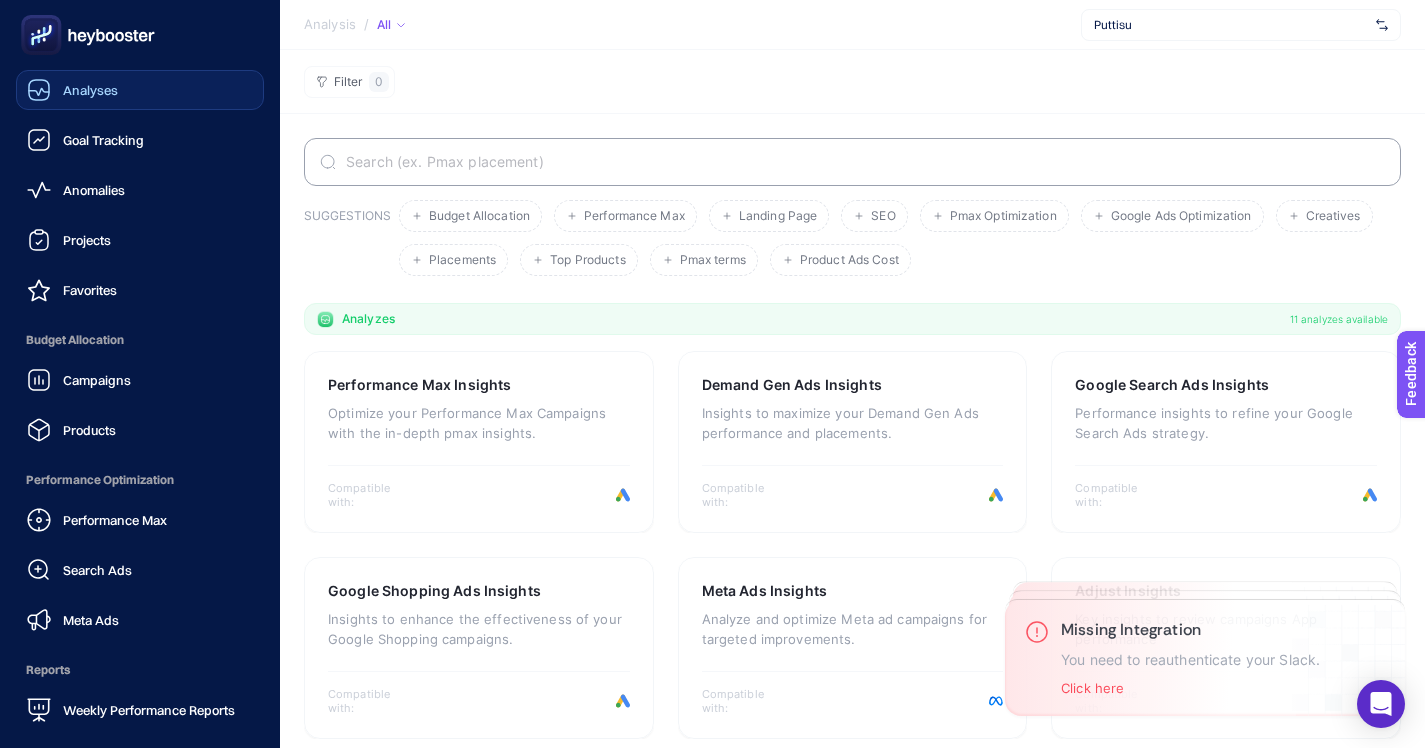 click on "Analyses" at bounding box center (90, 90) 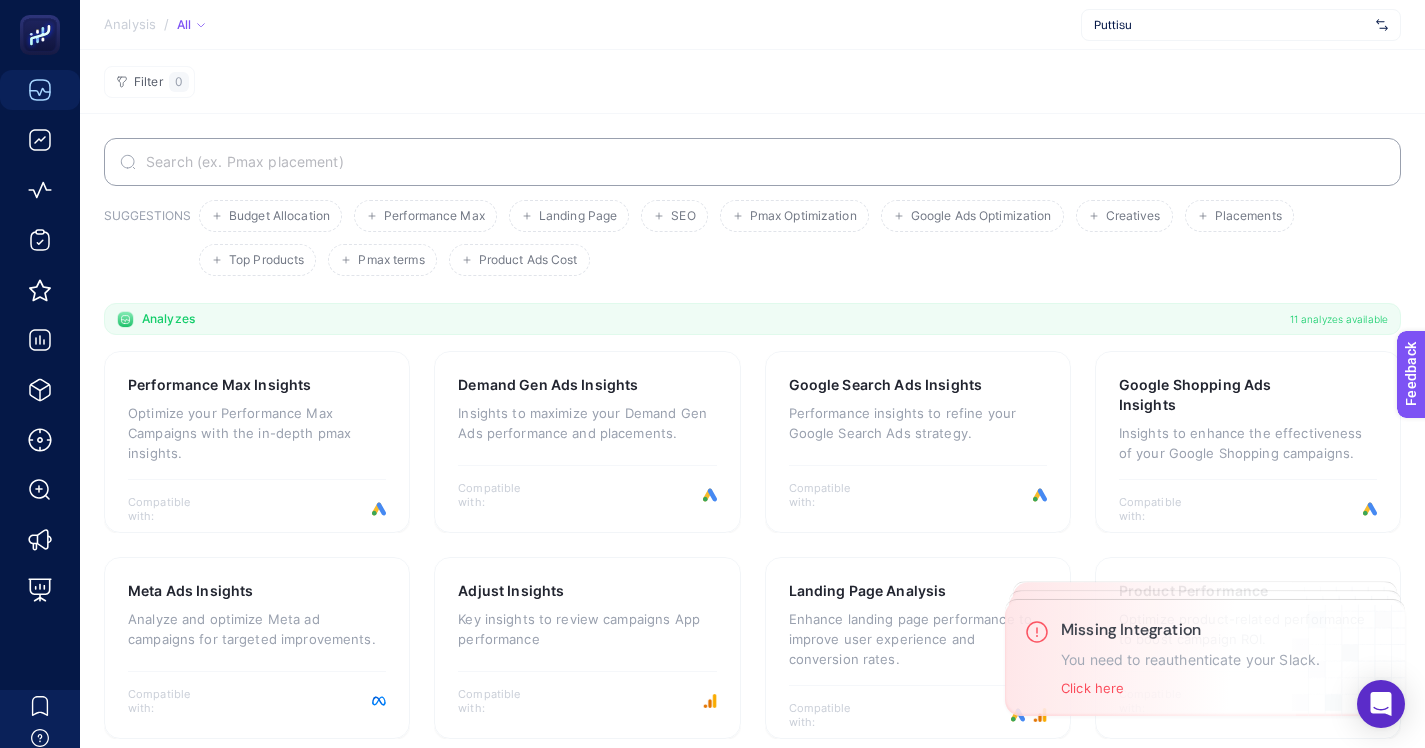 click on "Analysis" at bounding box center [130, 25] 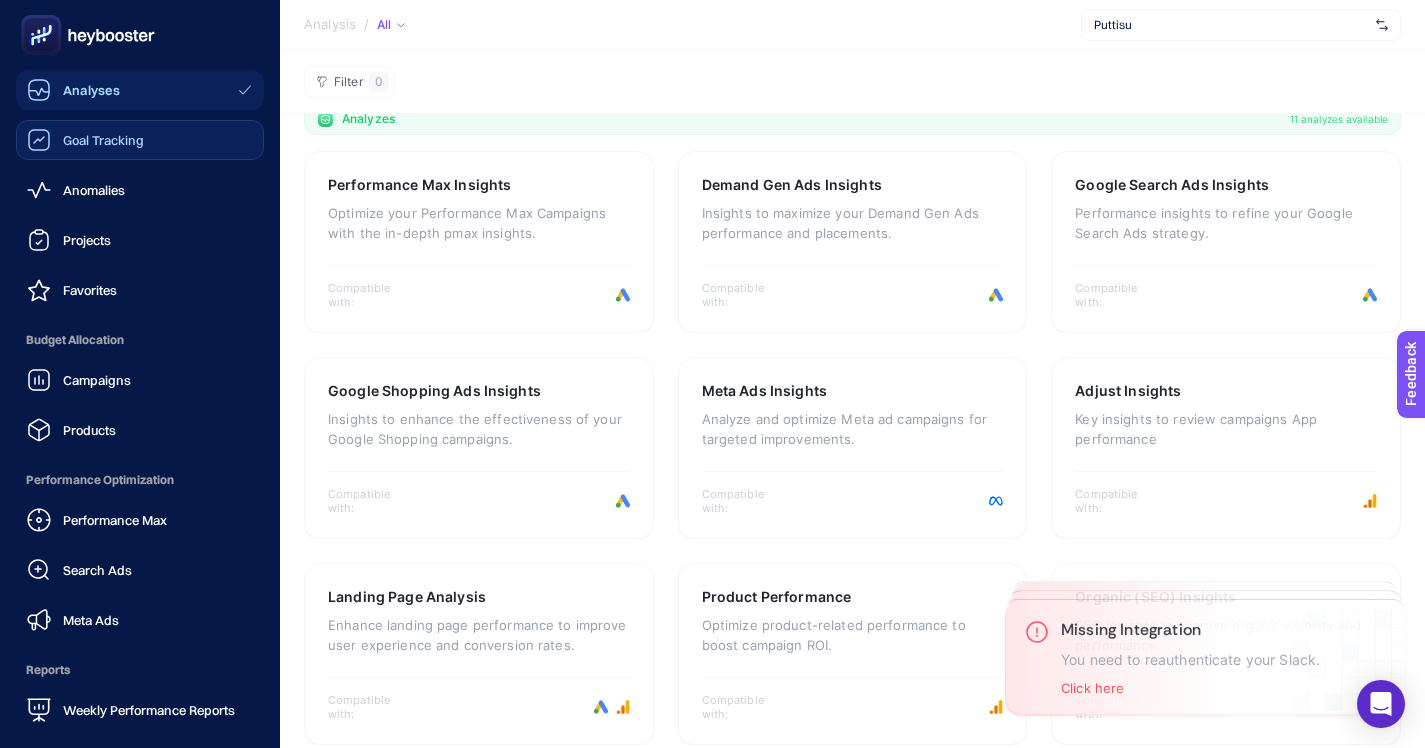 click on "Goal Tracking" at bounding box center (140, 140) 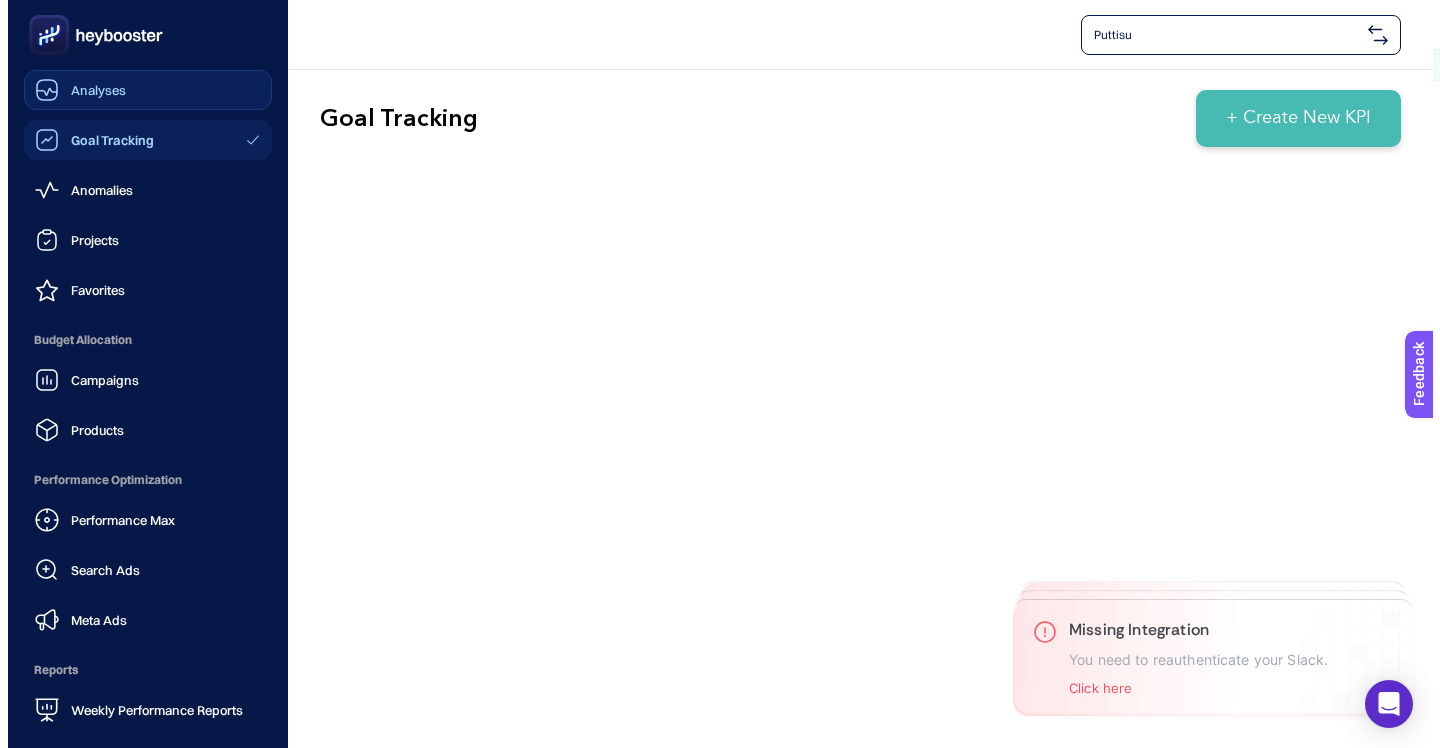 scroll, scrollTop: 0, scrollLeft: 0, axis: both 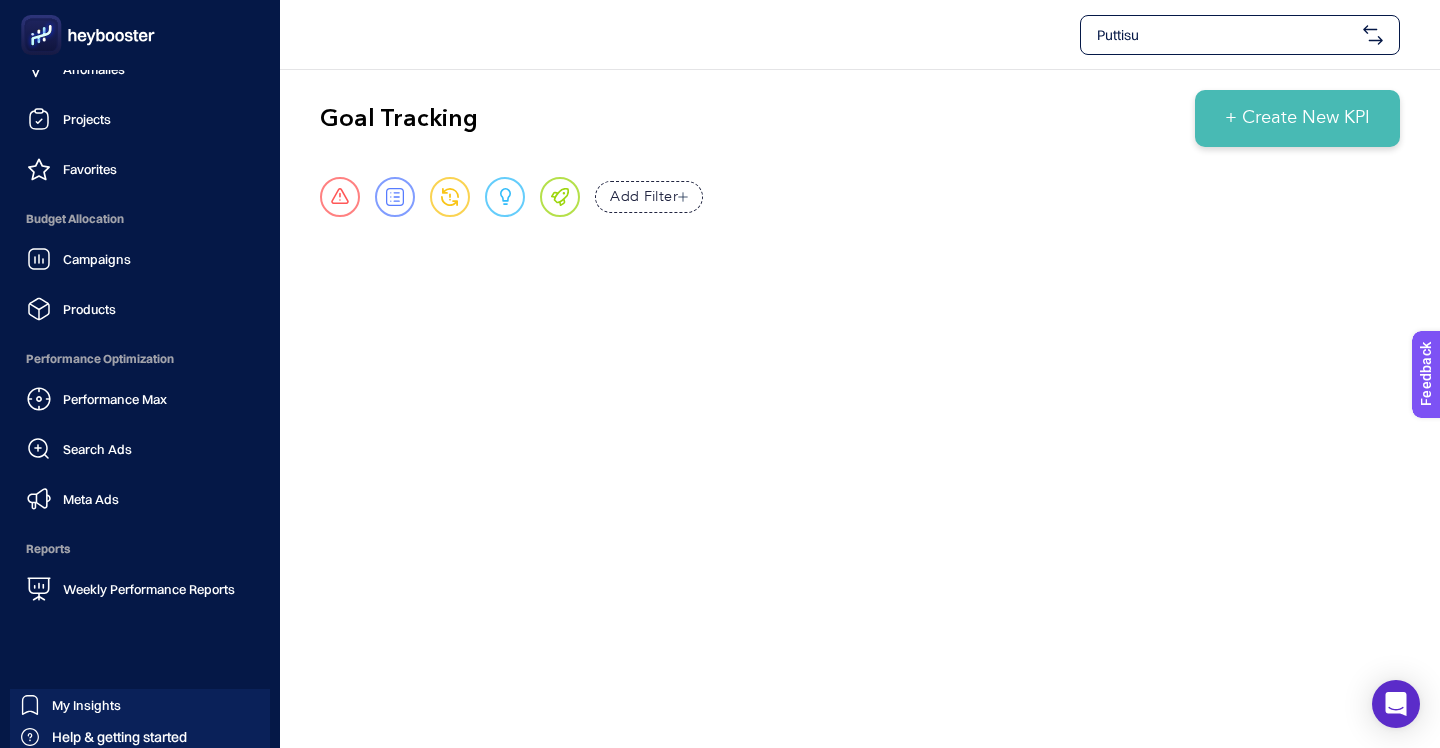 click 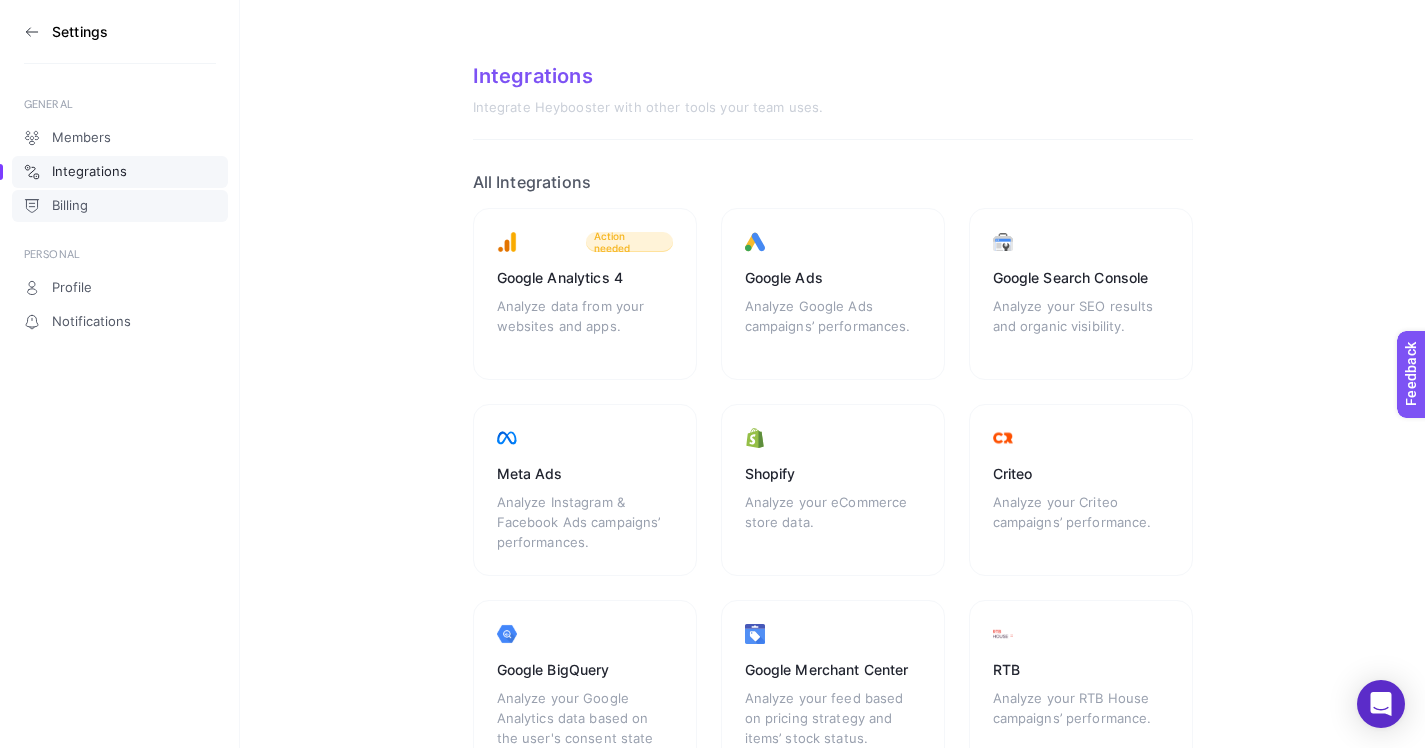 click on "Billing" 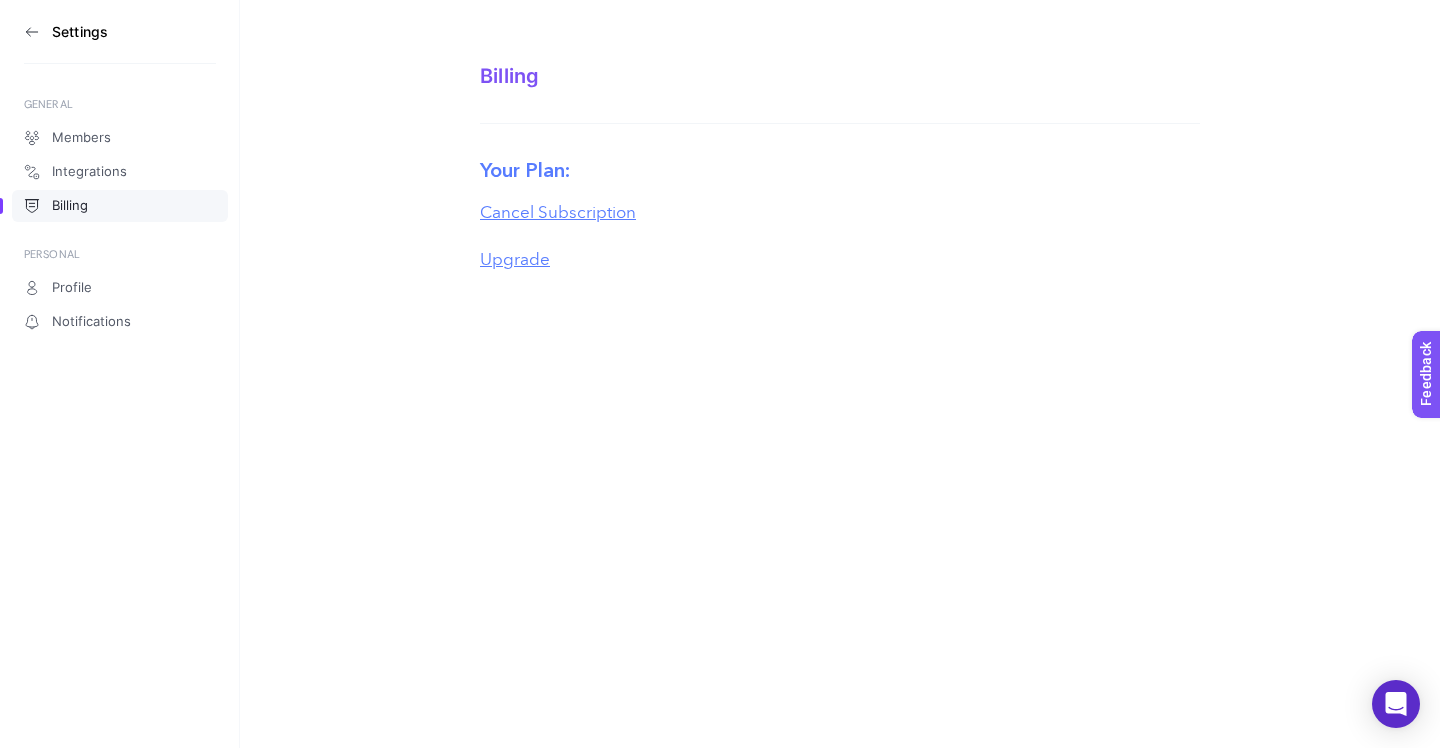 click on "Billing Your Plan:   Cancel Subscription   Upgrade" at bounding box center (840, 147) 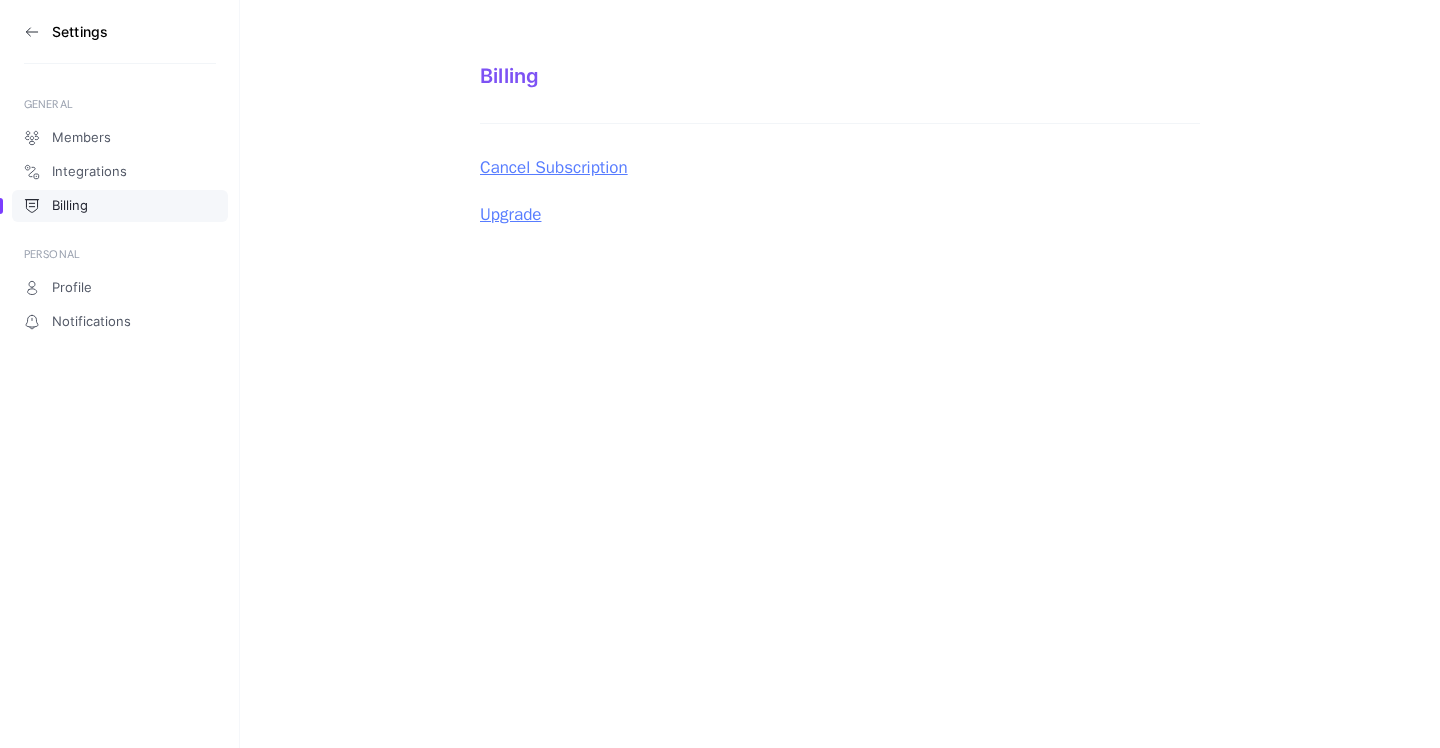 scroll, scrollTop: 0, scrollLeft: 0, axis: both 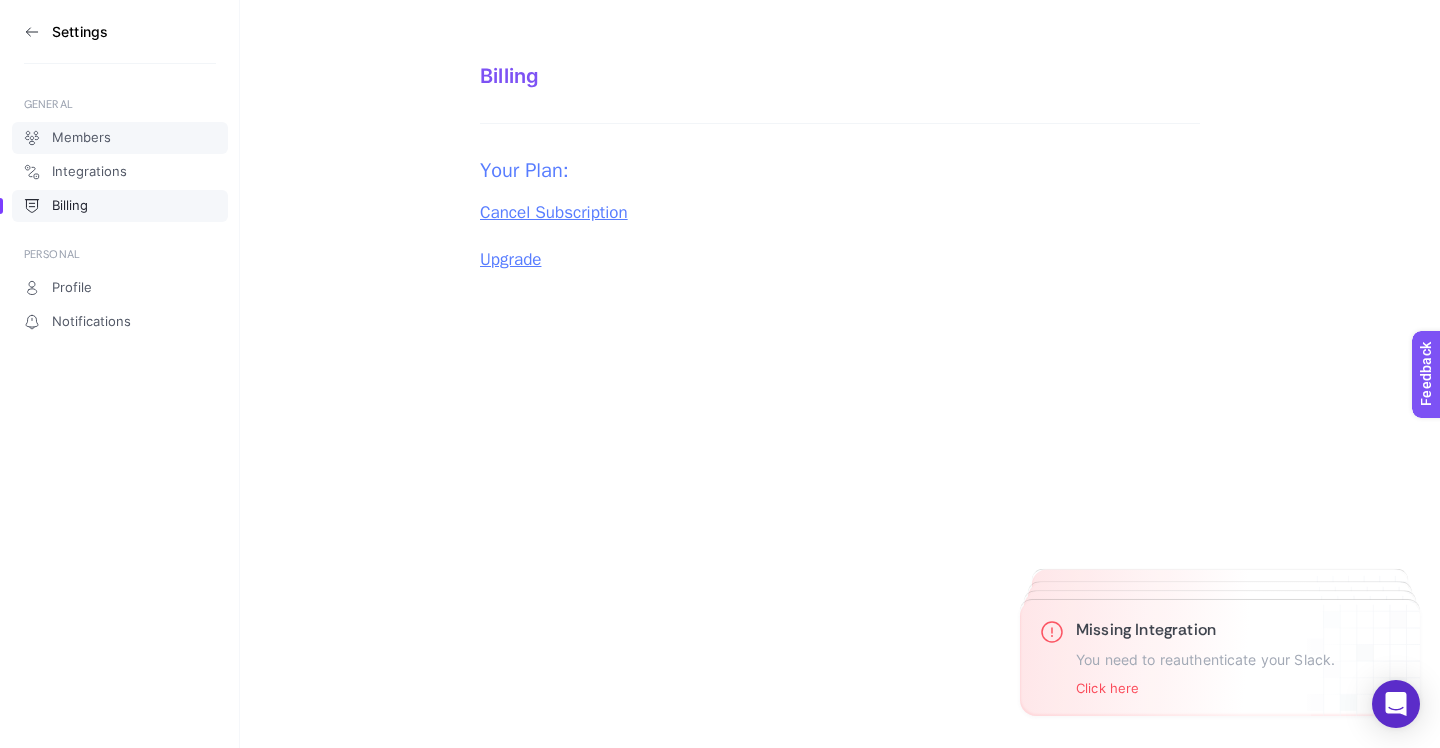 click on "Members" 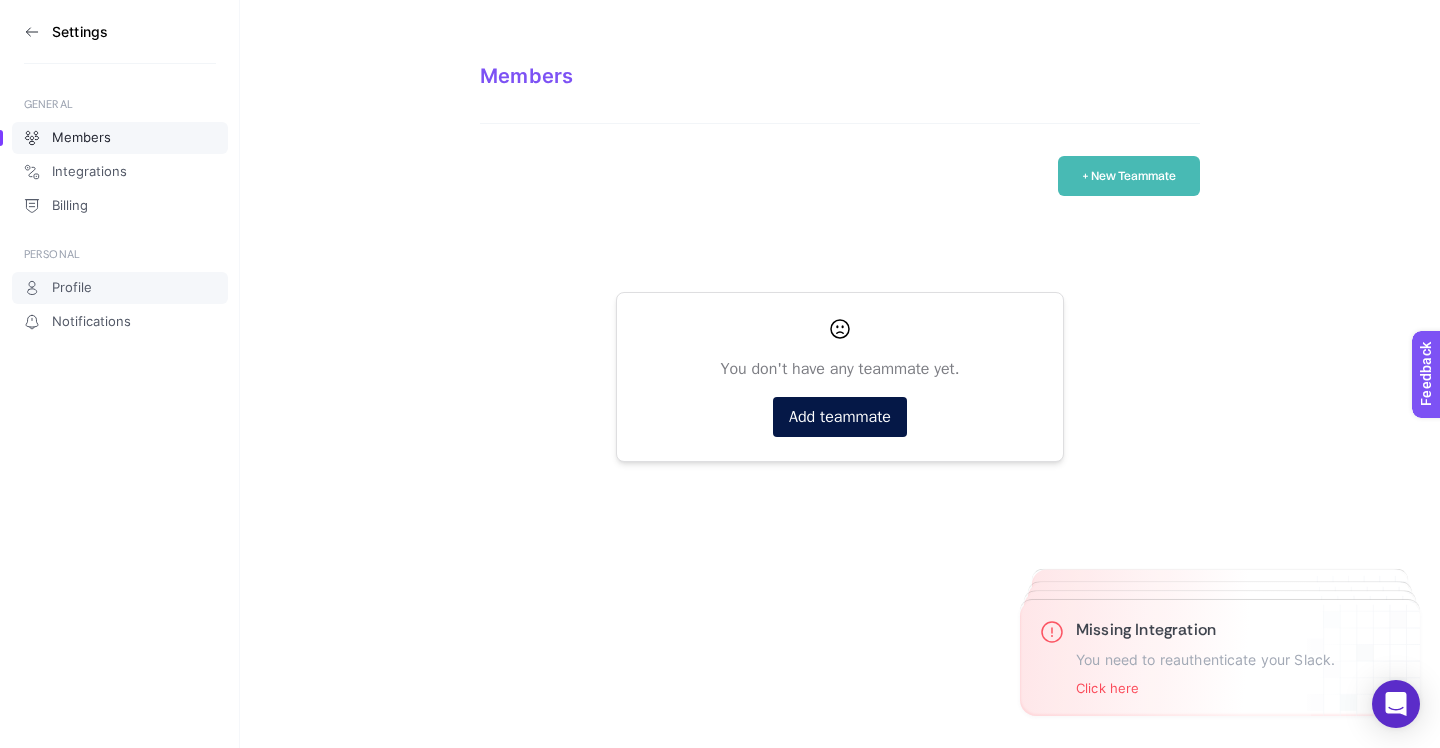 click on "Profile" at bounding box center [72, 288] 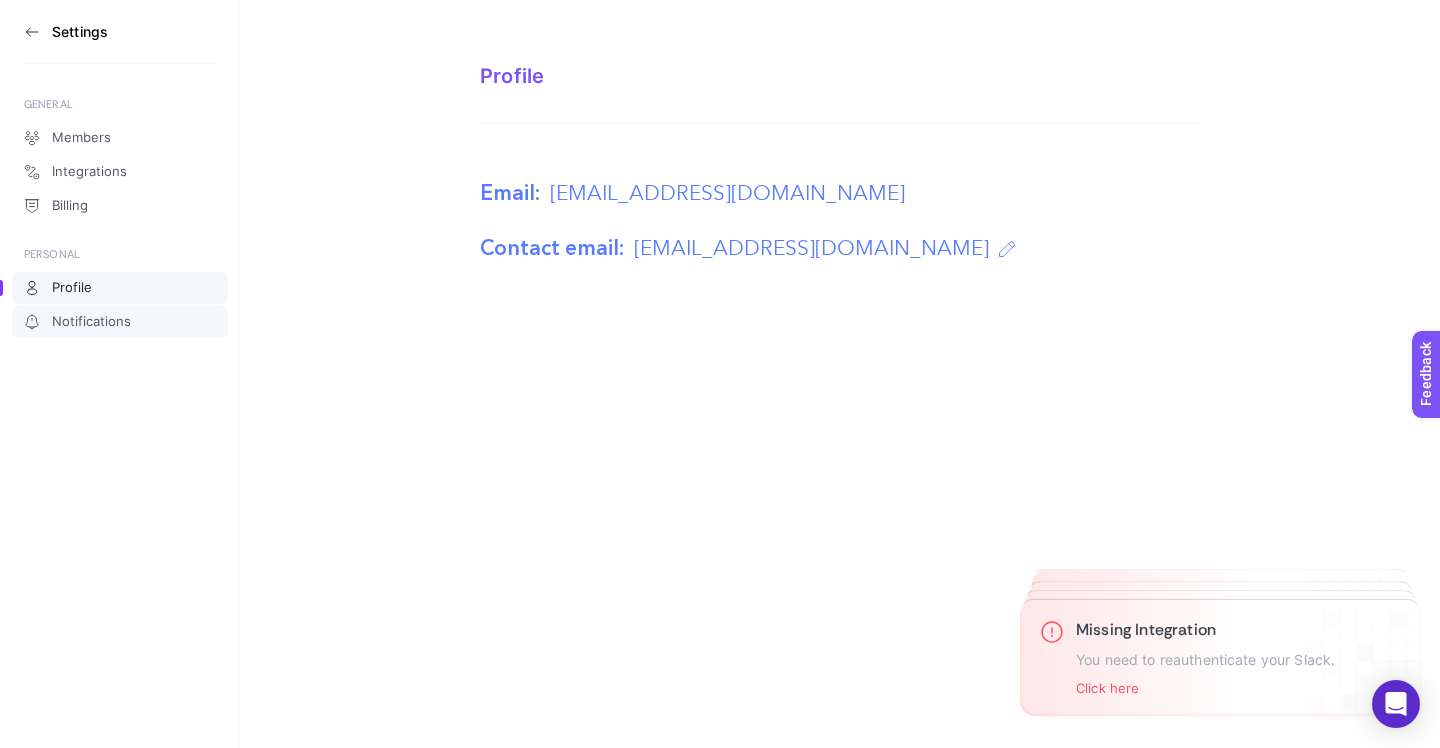 click on "Notifications" at bounding box center [91, 322] 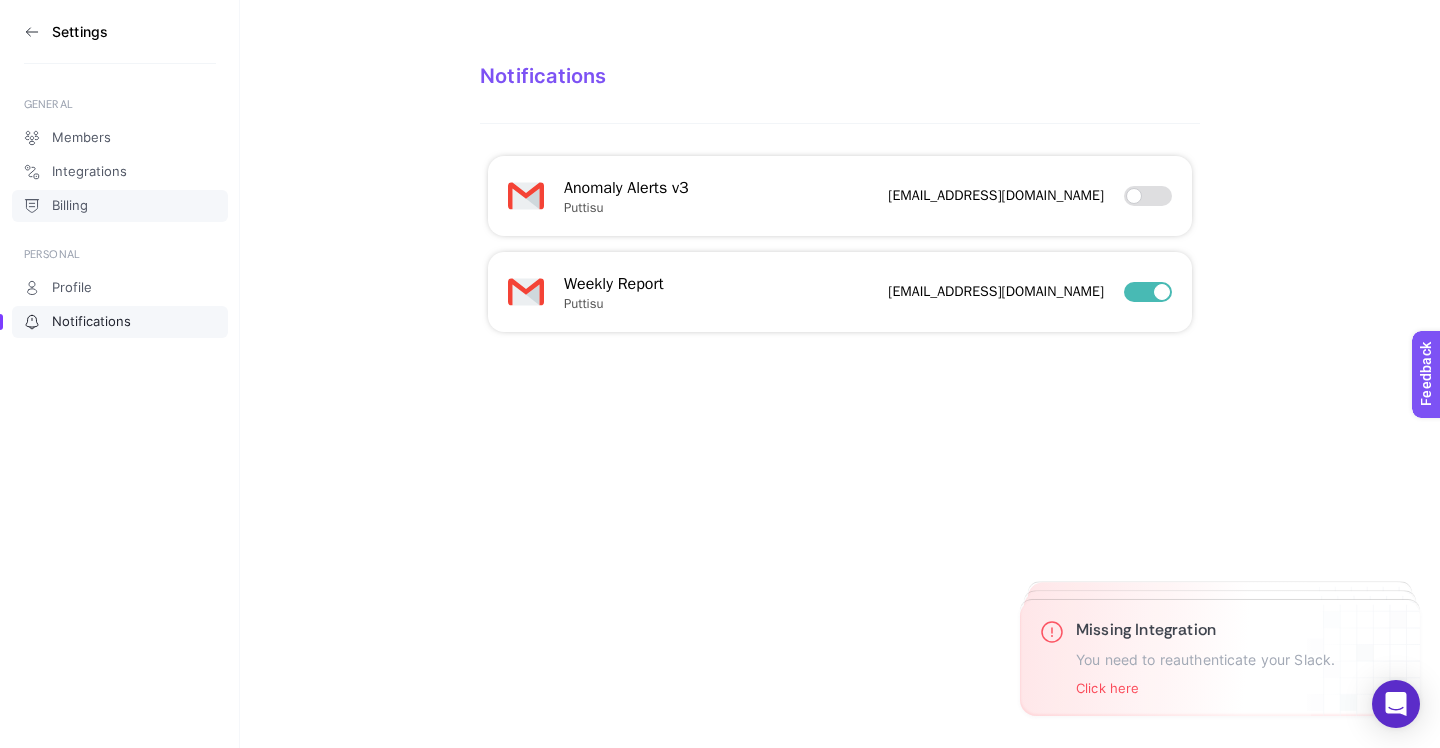 click on "Billing" 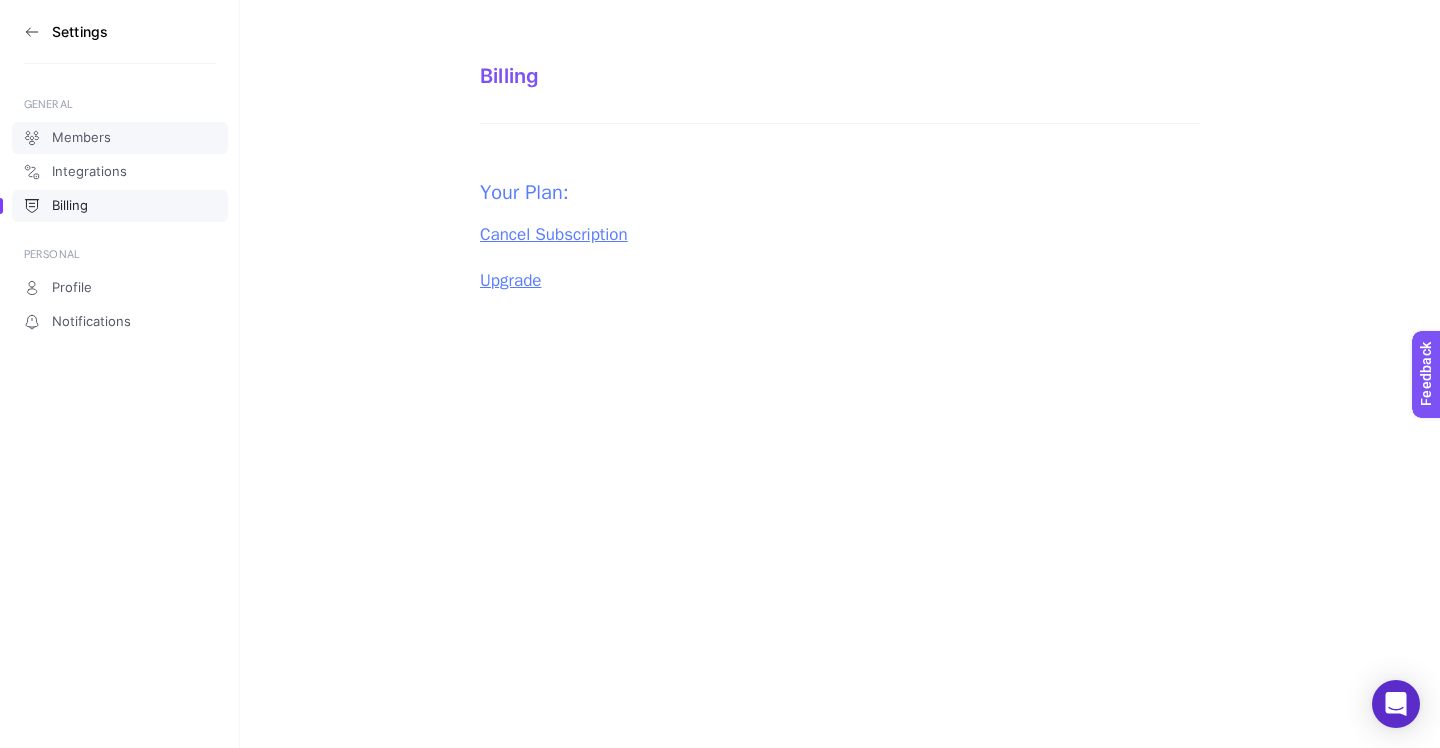 click on "Members" 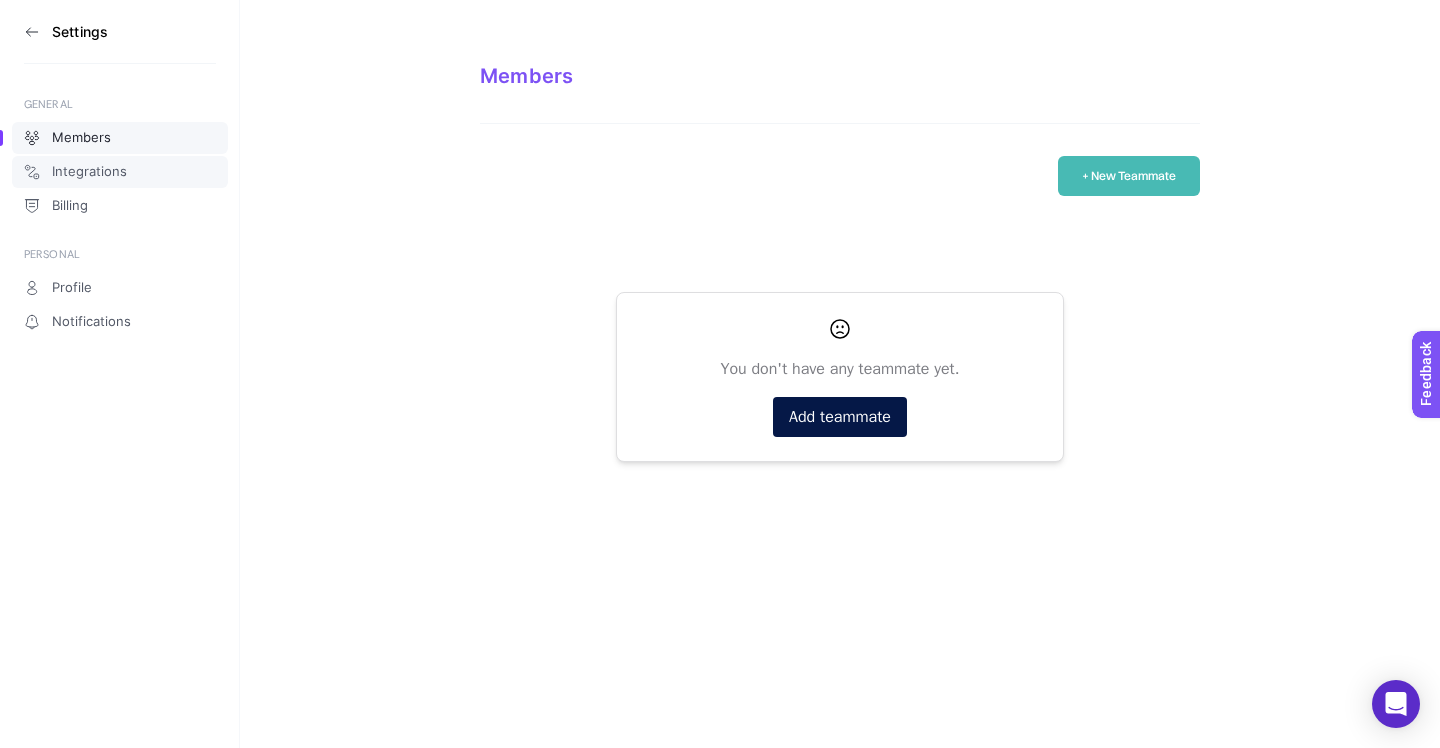 click on "Integrations" 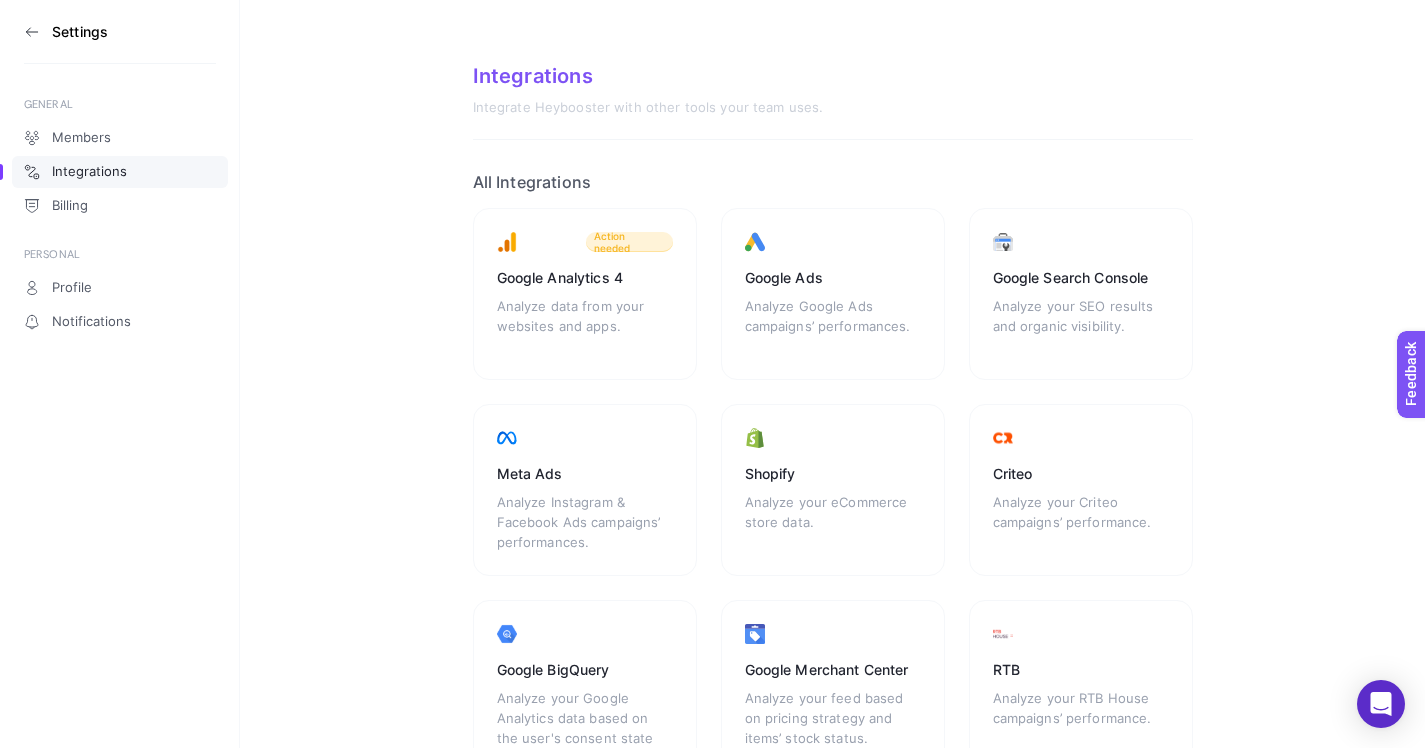 click 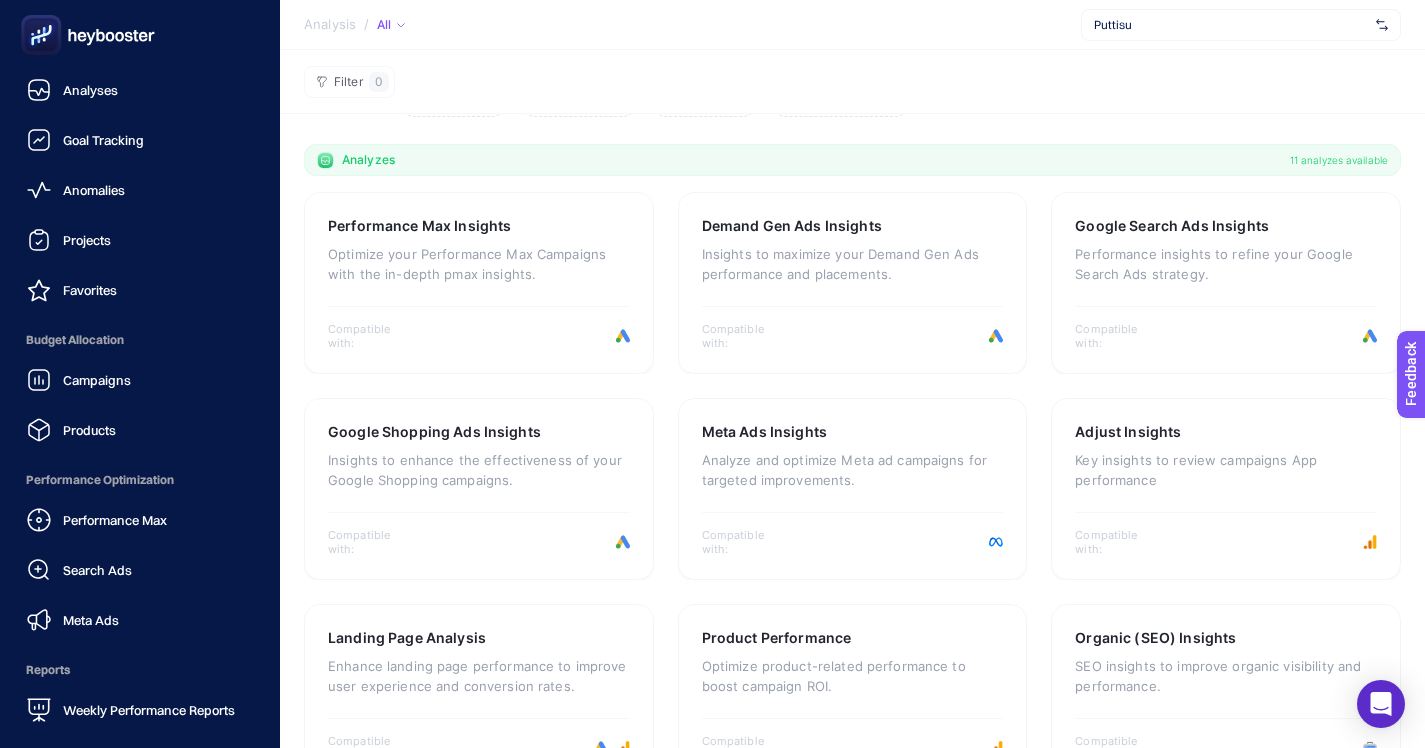 scroll, scrollTop: 405, scrollLeft: 0, axis: vertical 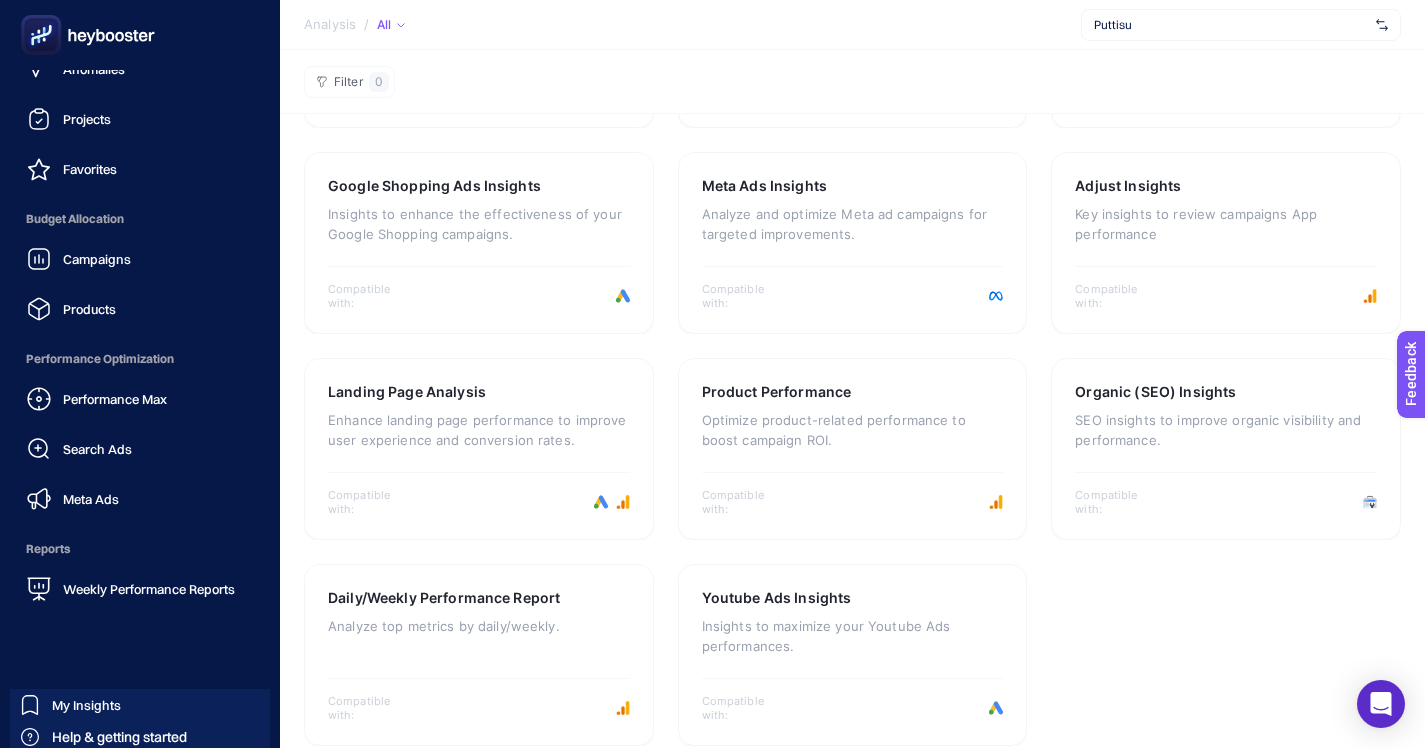 click 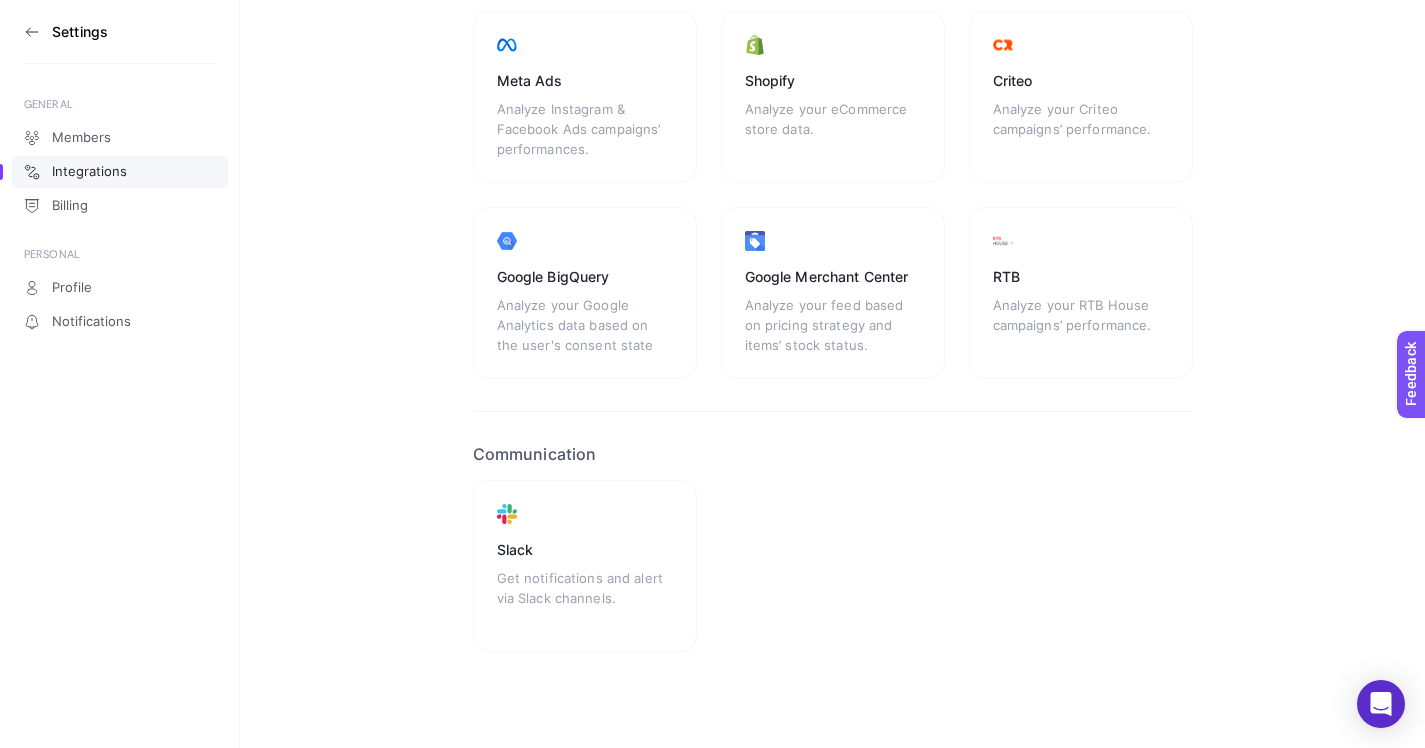 scroll, scrollTop: 368, scrollLeft: 0, axis: vertical 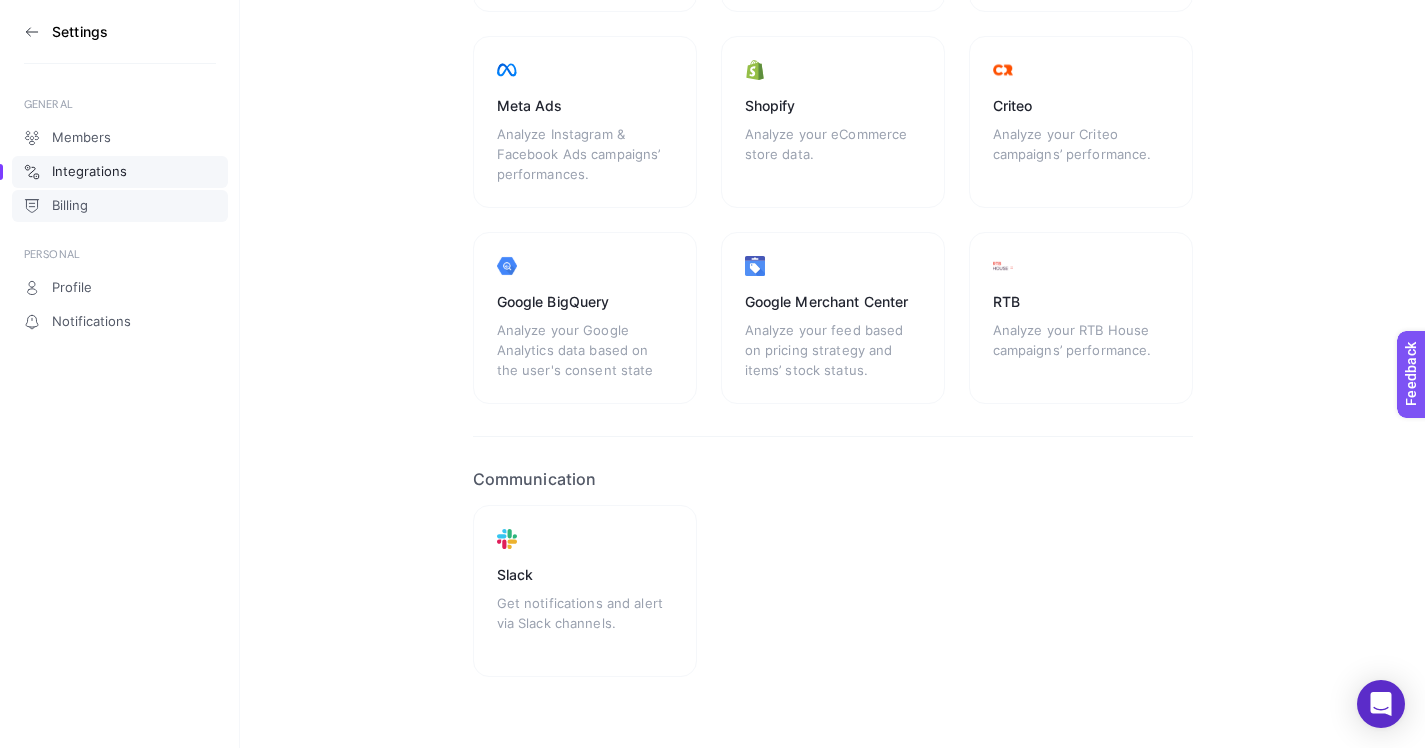 click on "Billing" 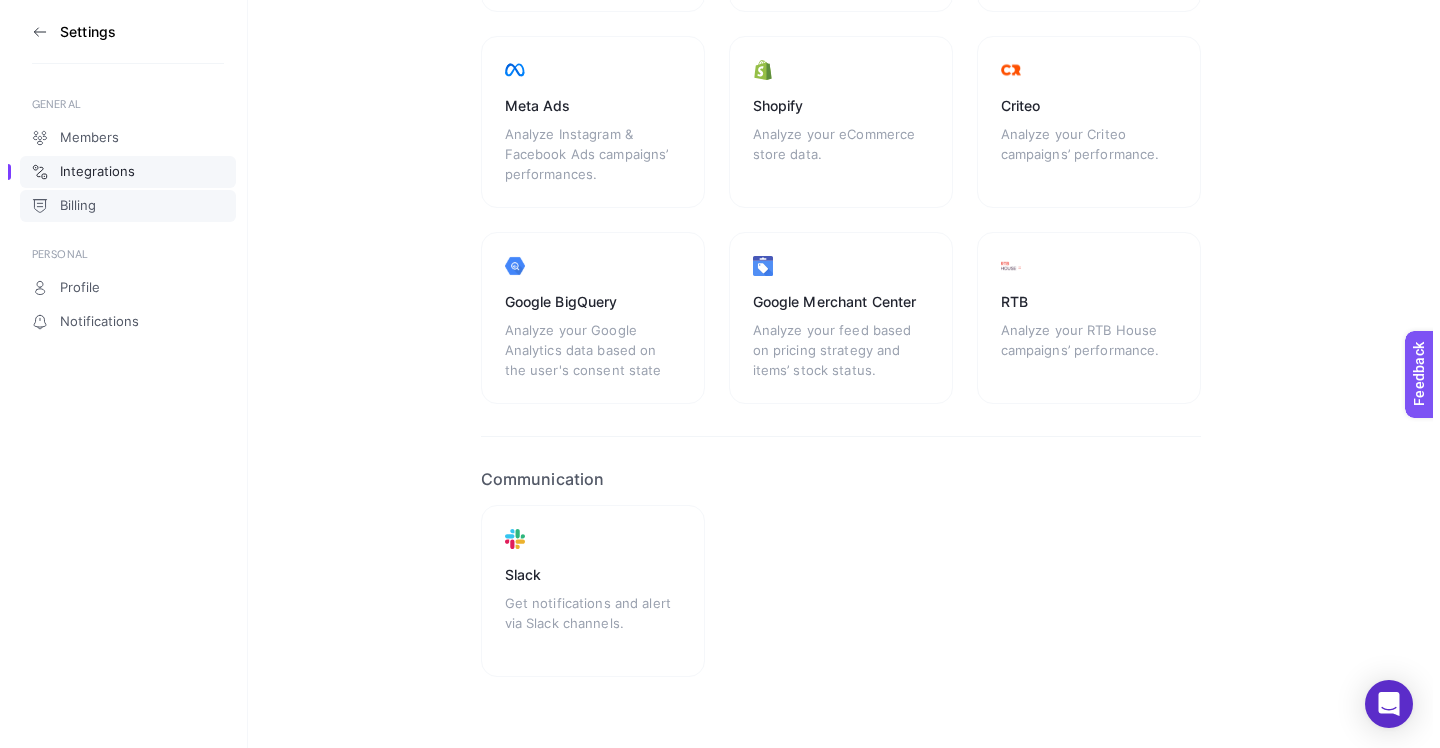 scroll, scrollTop: 0, scrollLeft: 0, axis: both 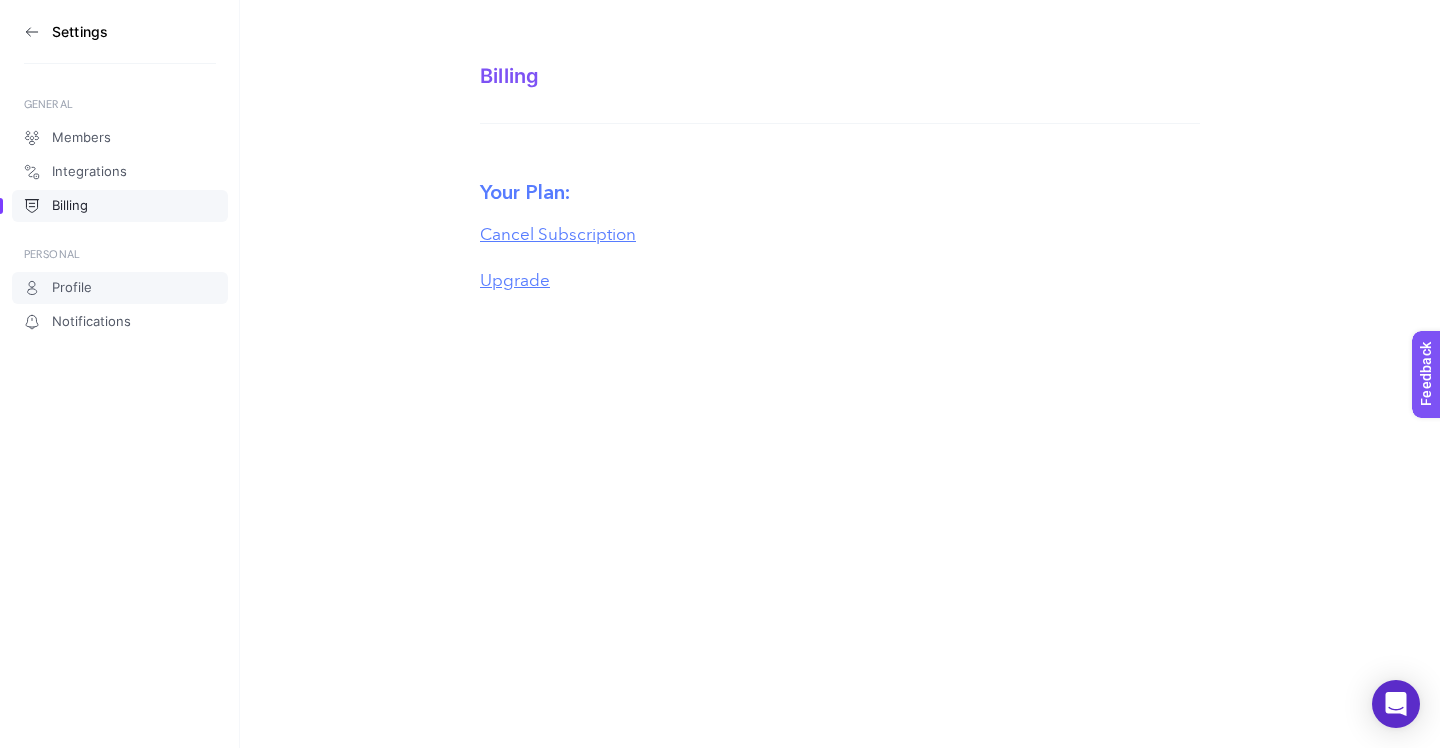 click on "Profile" 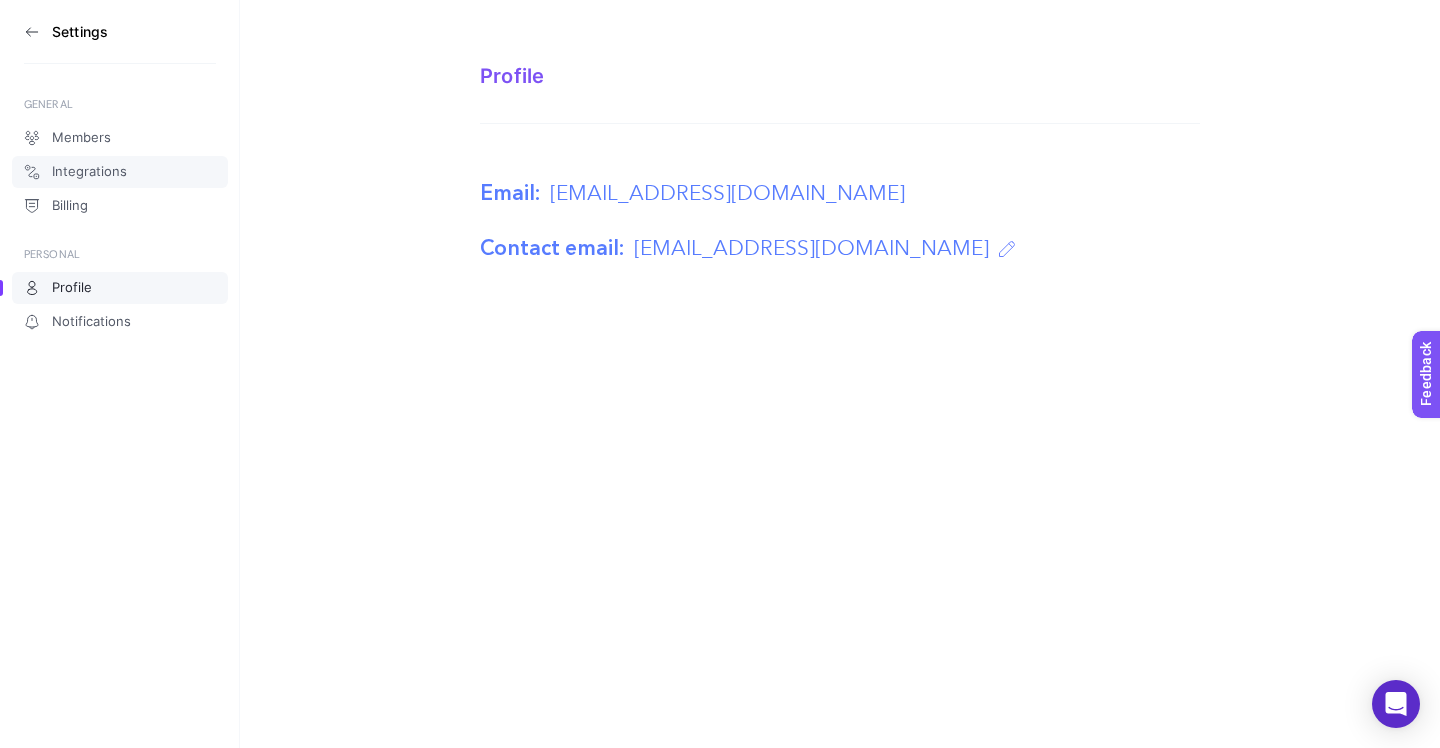 click on "Integrations" 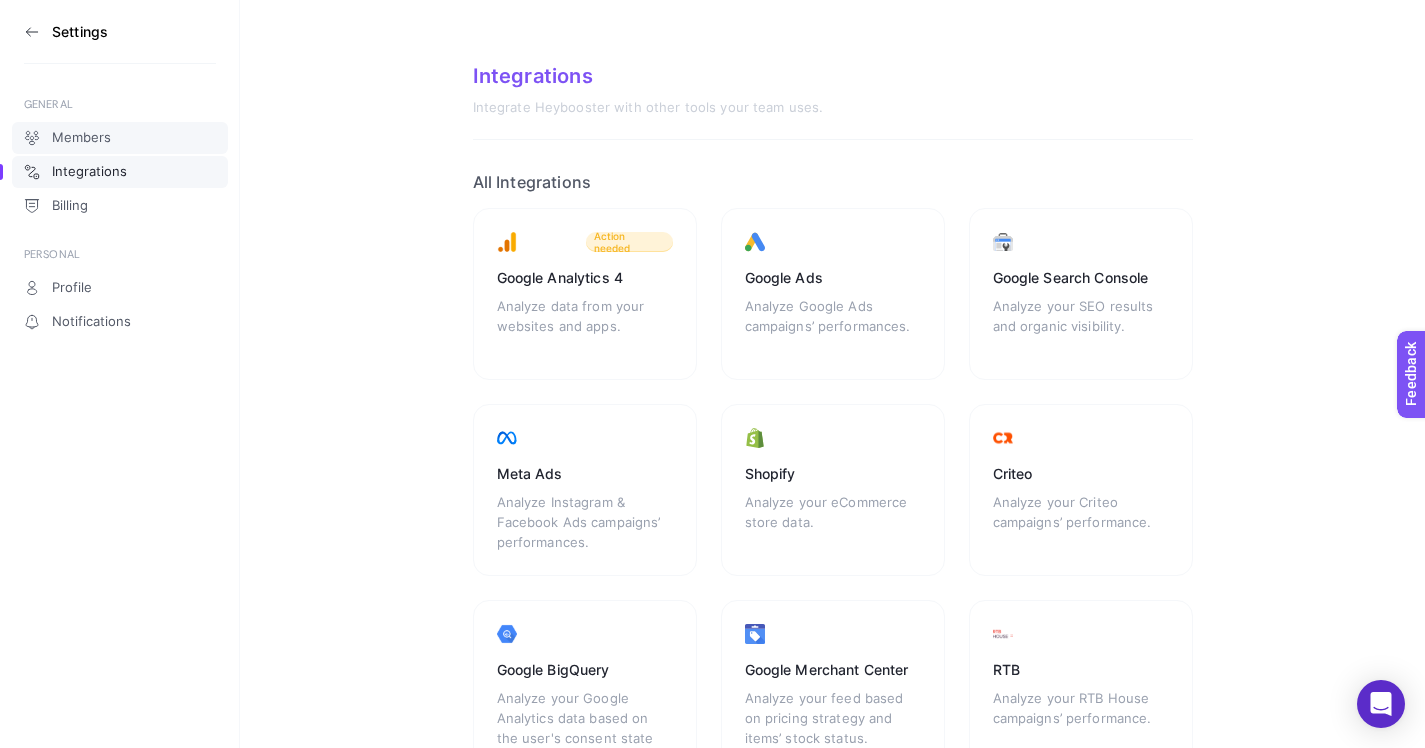 click on "Members" 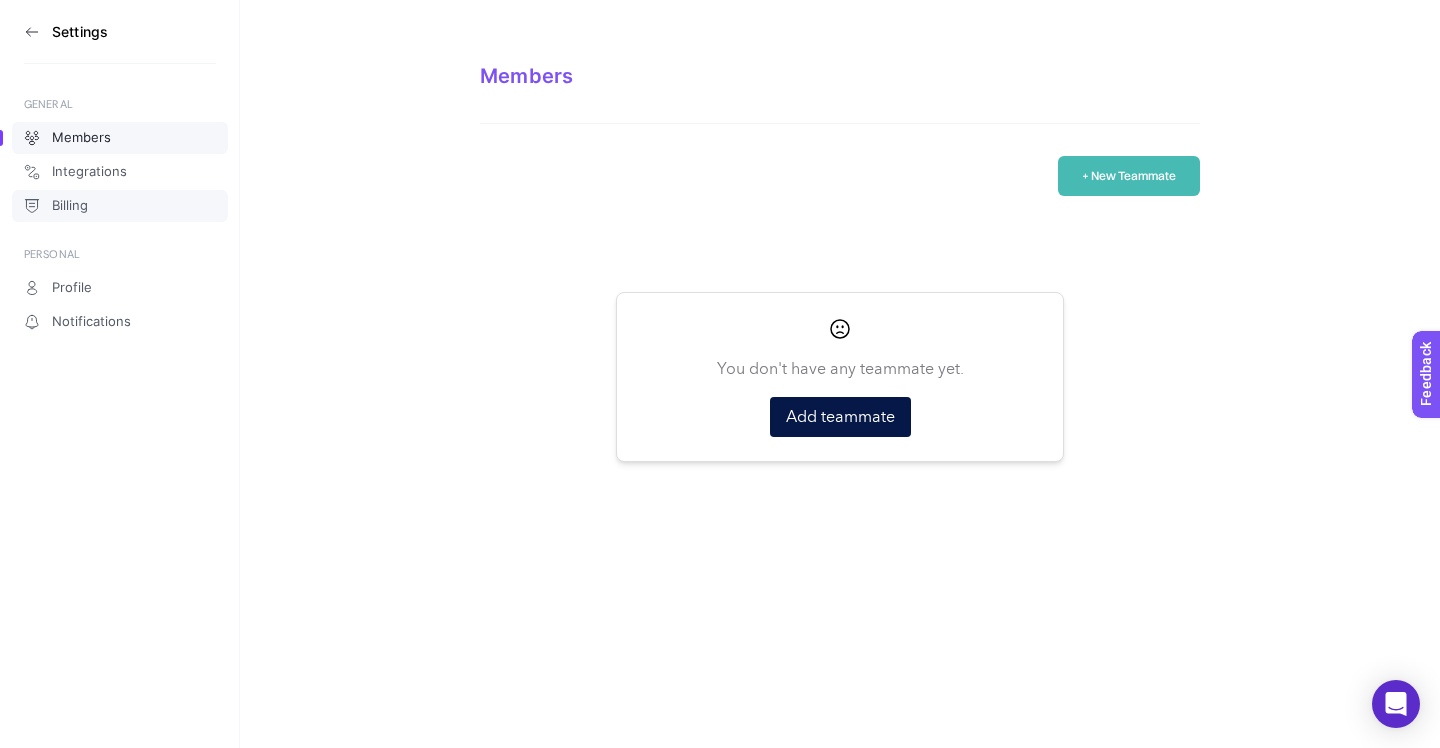 click on "Billing" 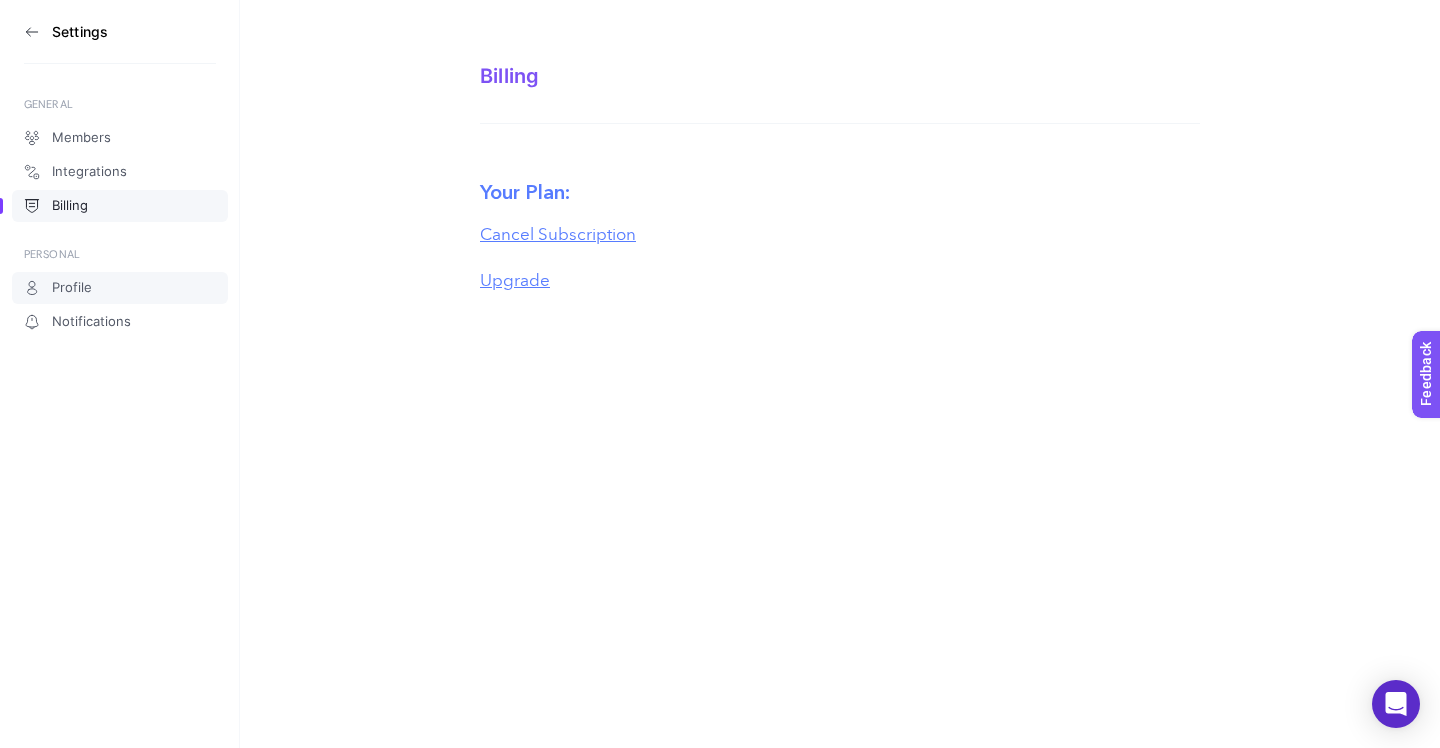 click on "Profile" 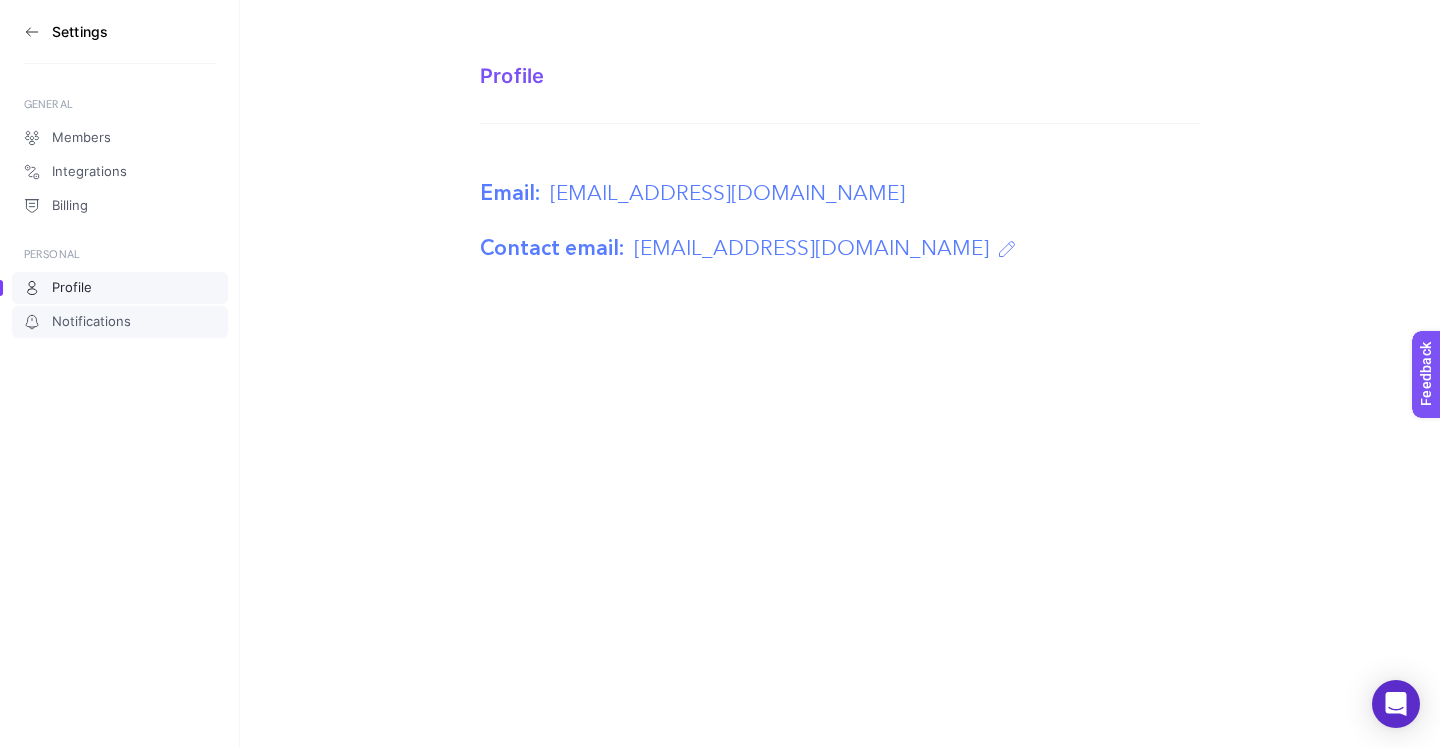 click on "Notifications" 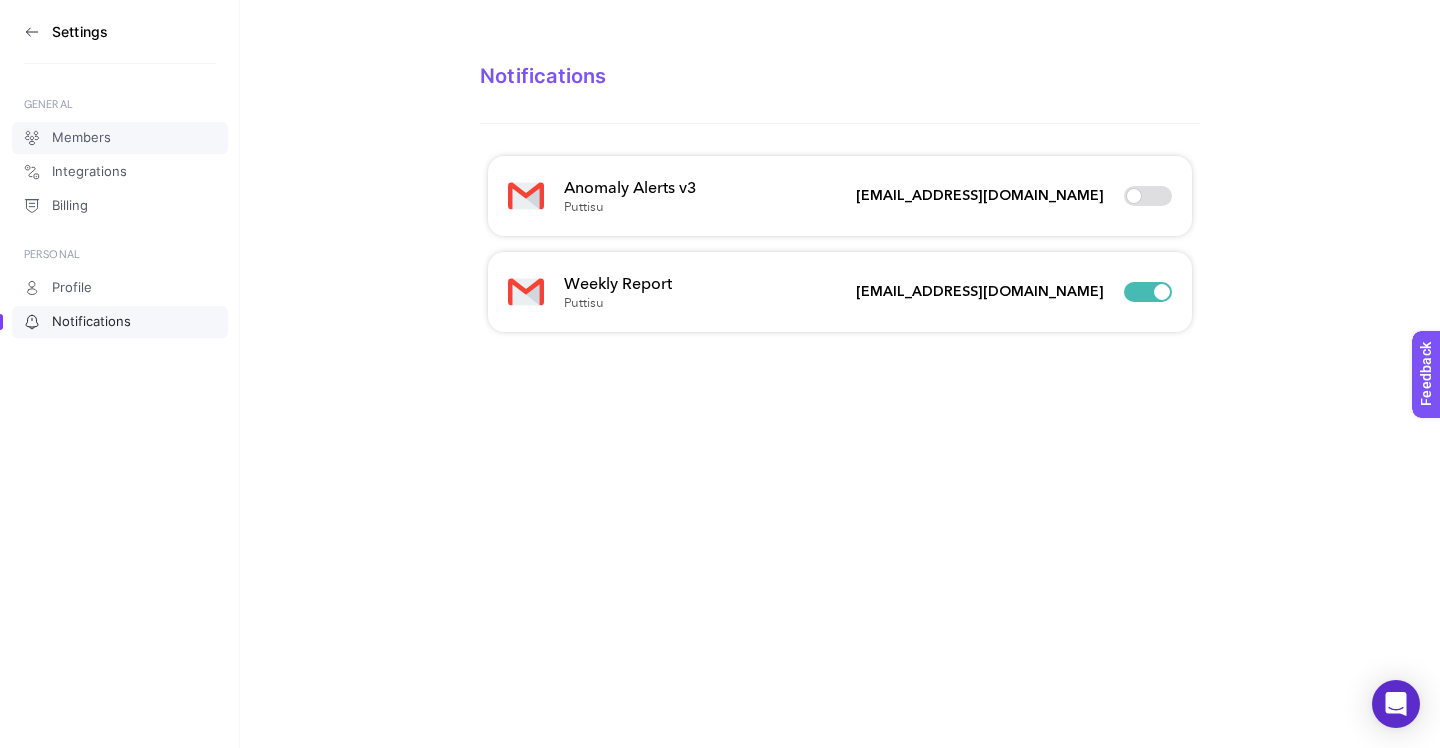 click on "Members" 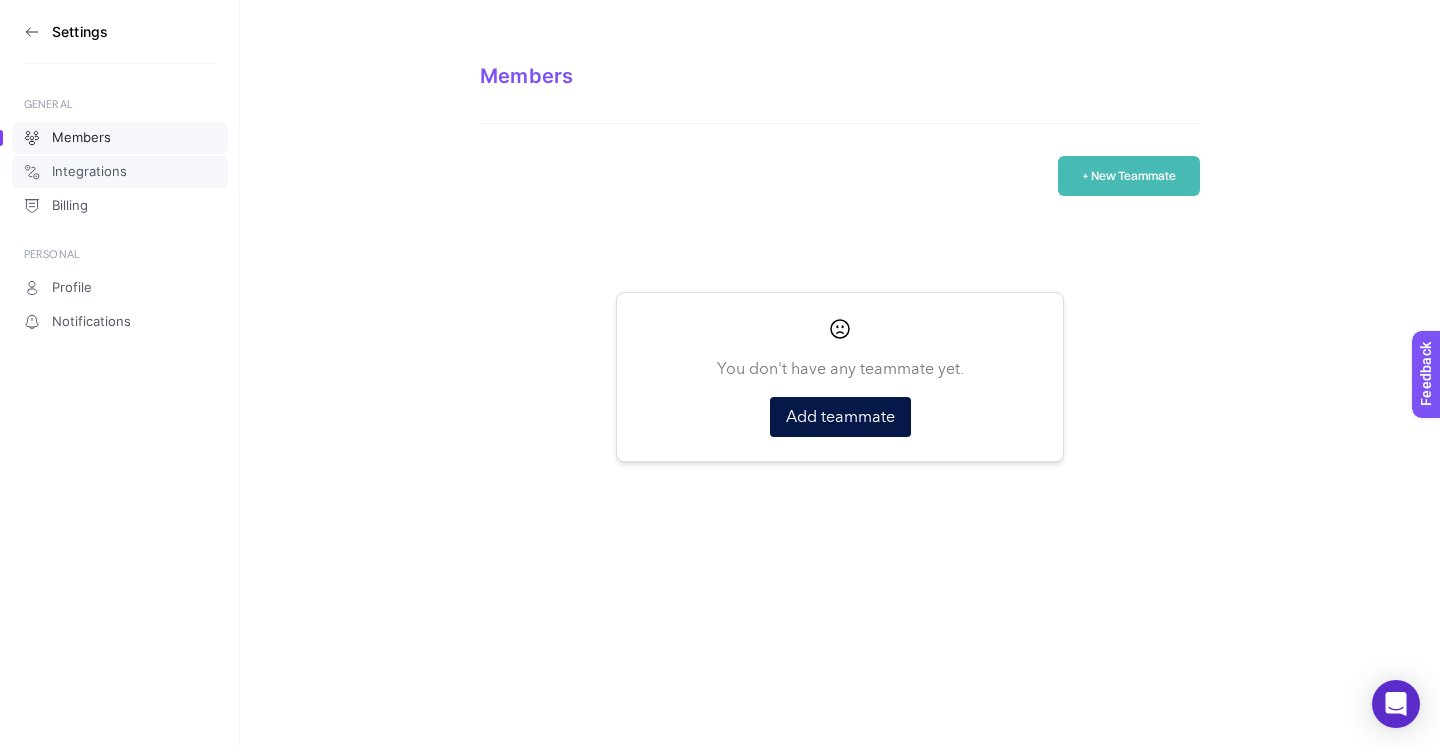 click on "Integrations" 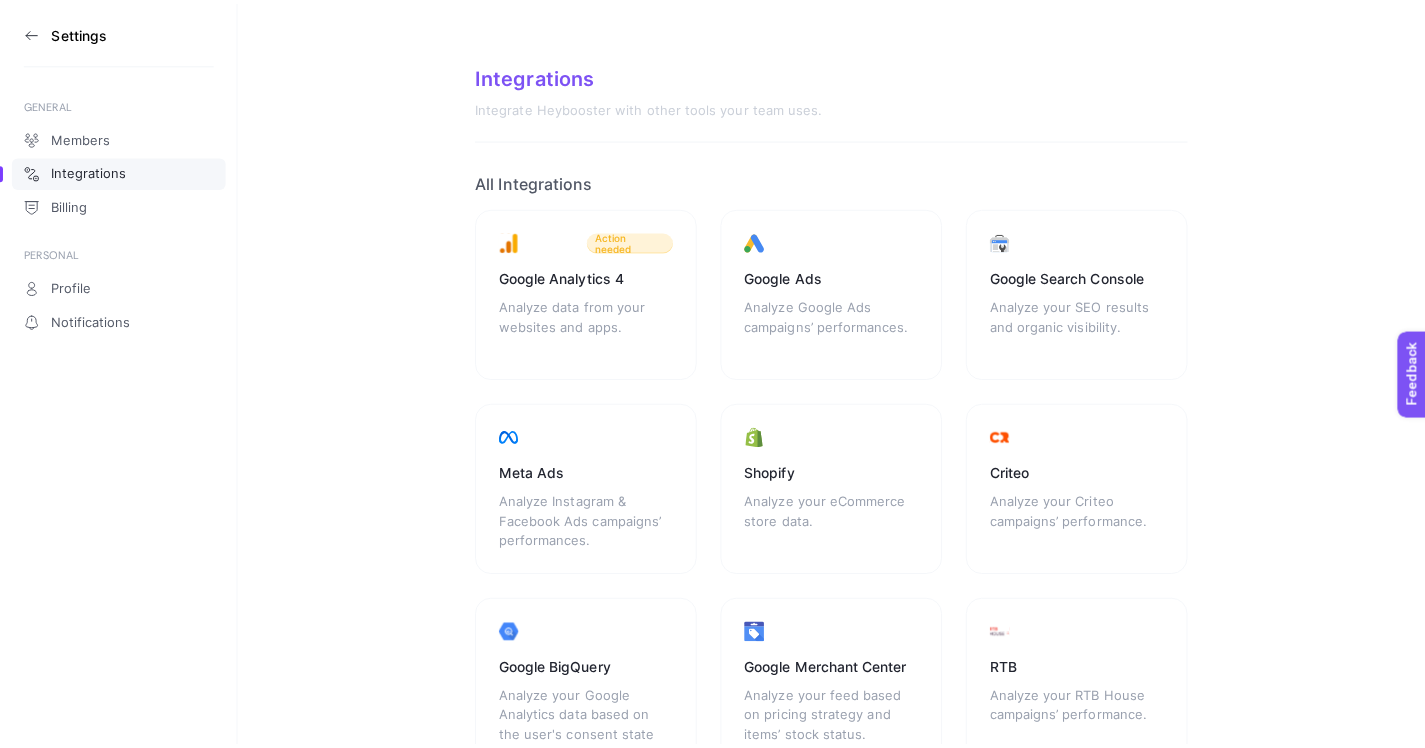 scroll, scrollTop: 368, scrollLeft: 0, axis: vertical 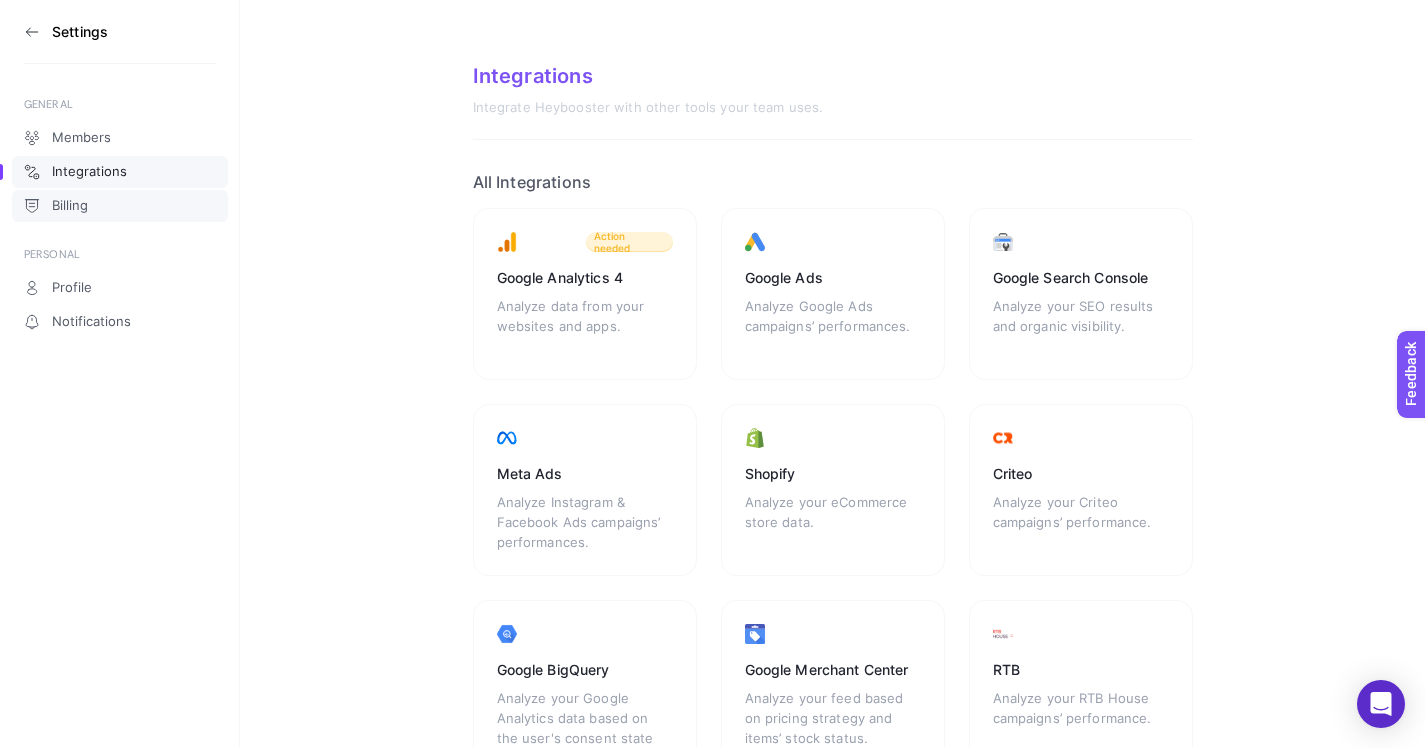 click on "Billing" 